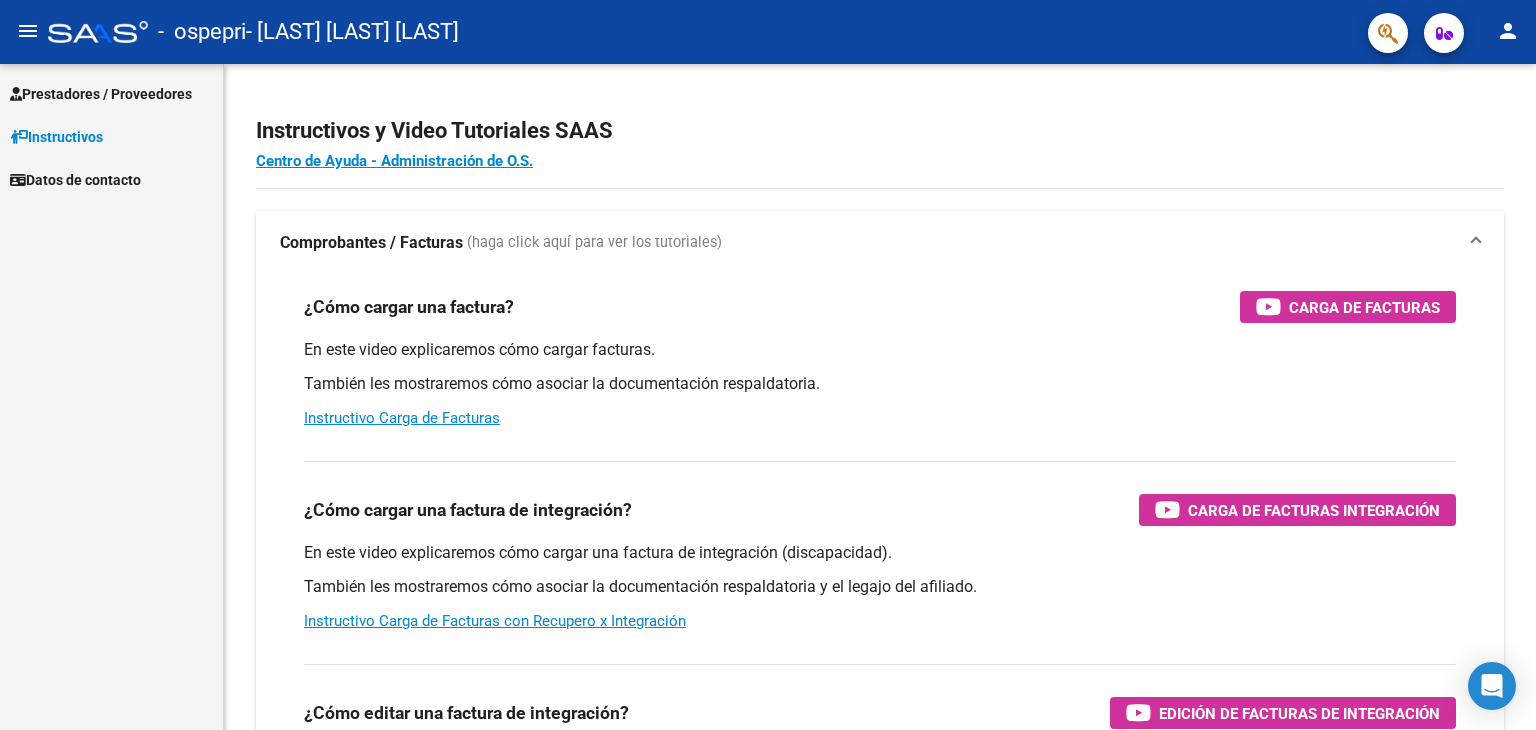 scroll, scrollTop: 0, scrollLeft: 0, axis: both 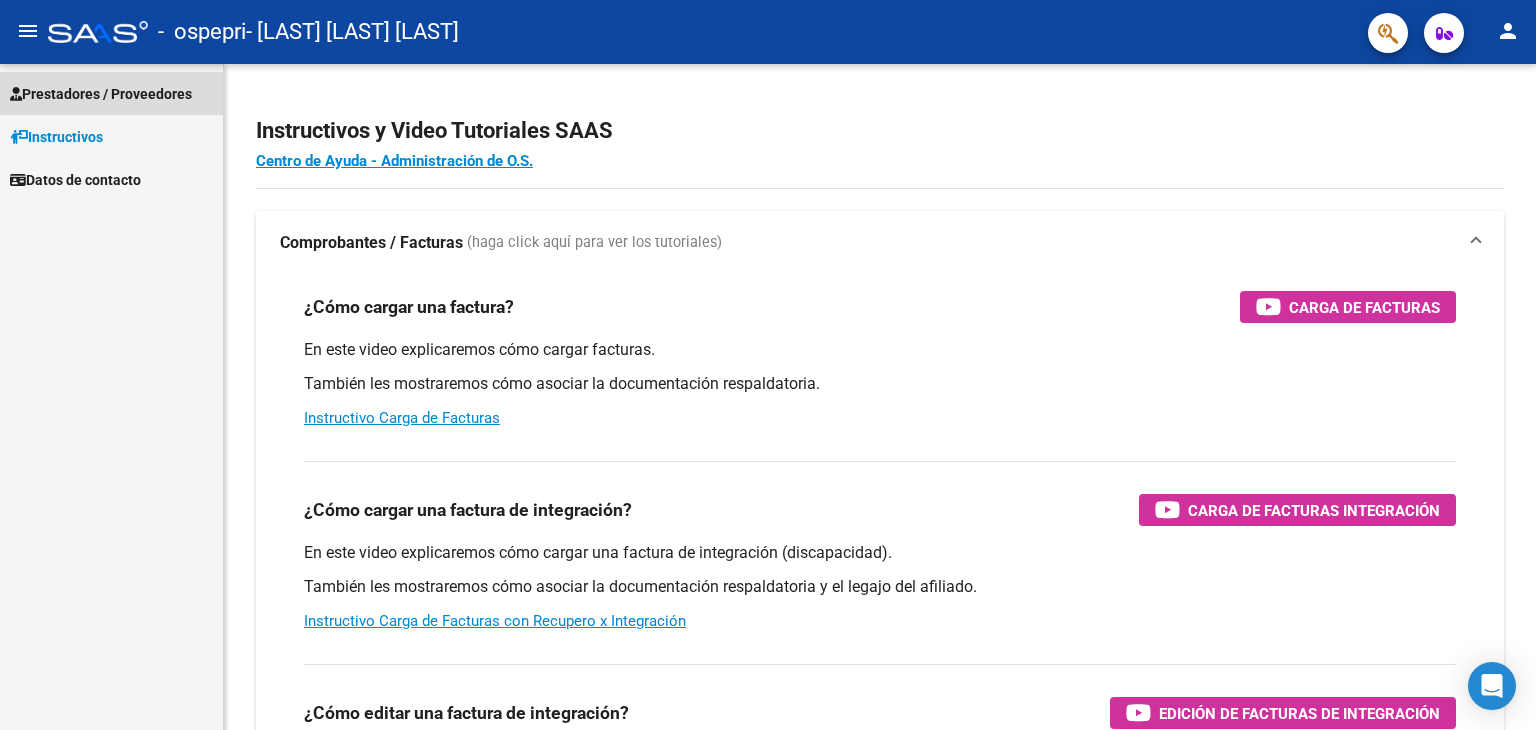 click on "Prestadores / Proveedores" at bounding box center [101, 94] 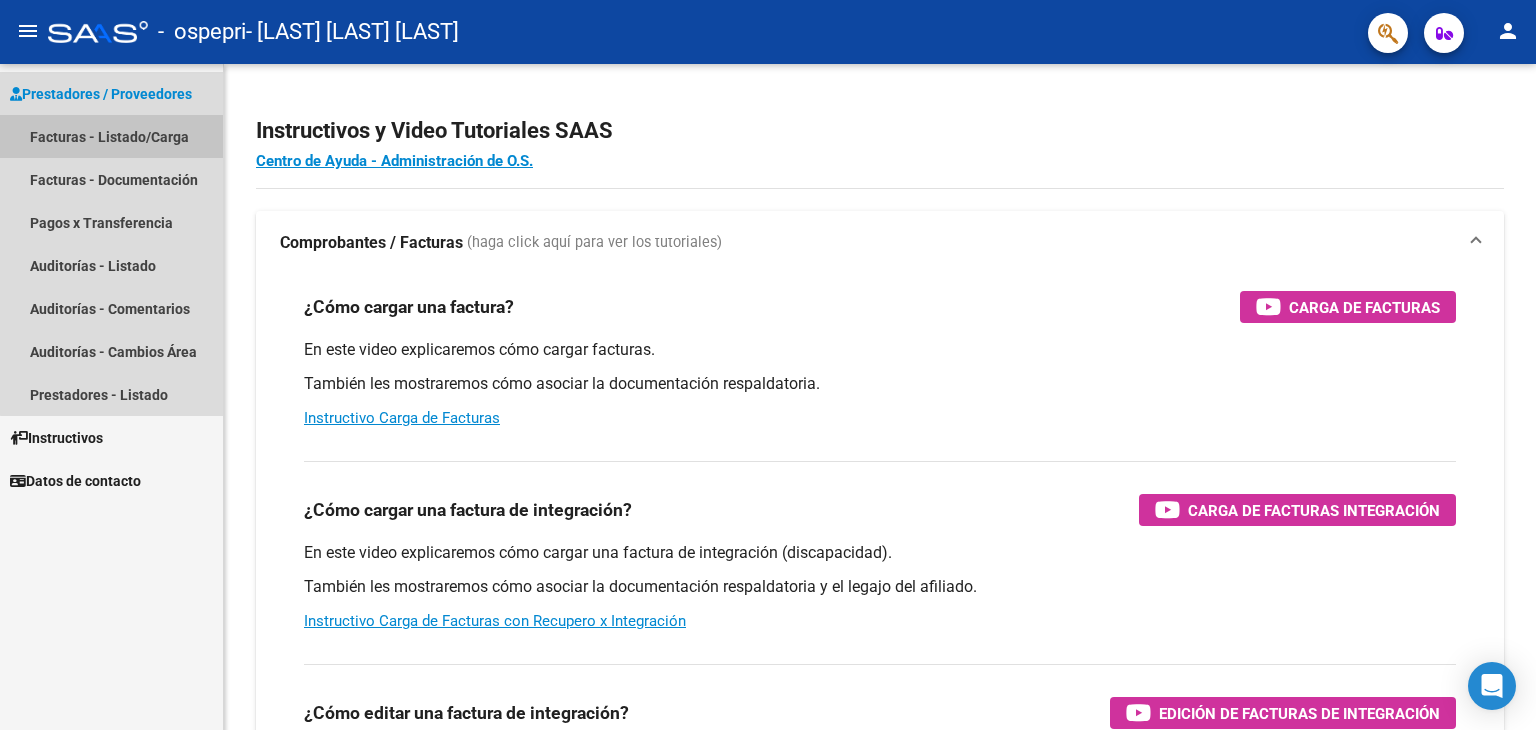 click on "Facturas - Listado/Carga" at bounding box center [111, 136] 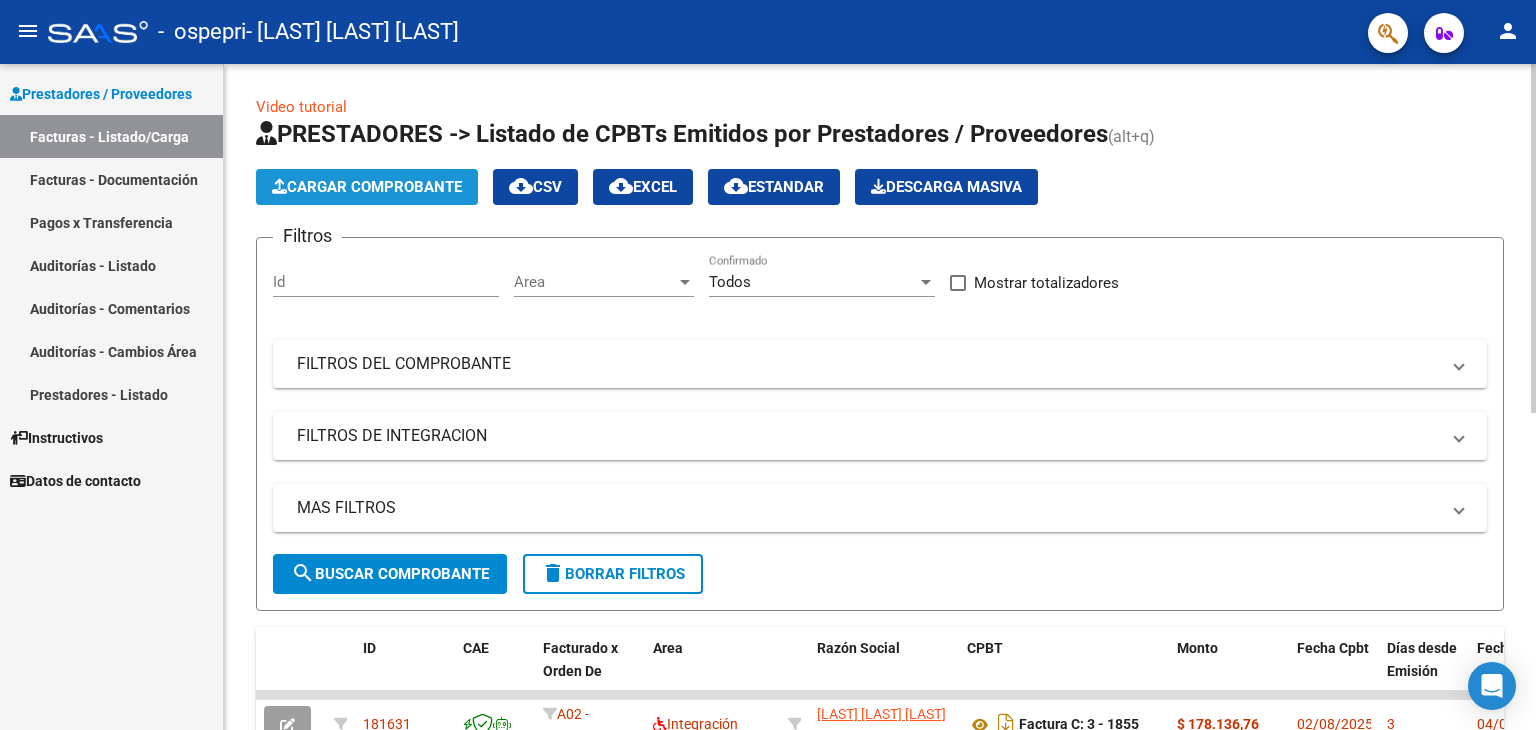 click on "Cargar Comprobante" 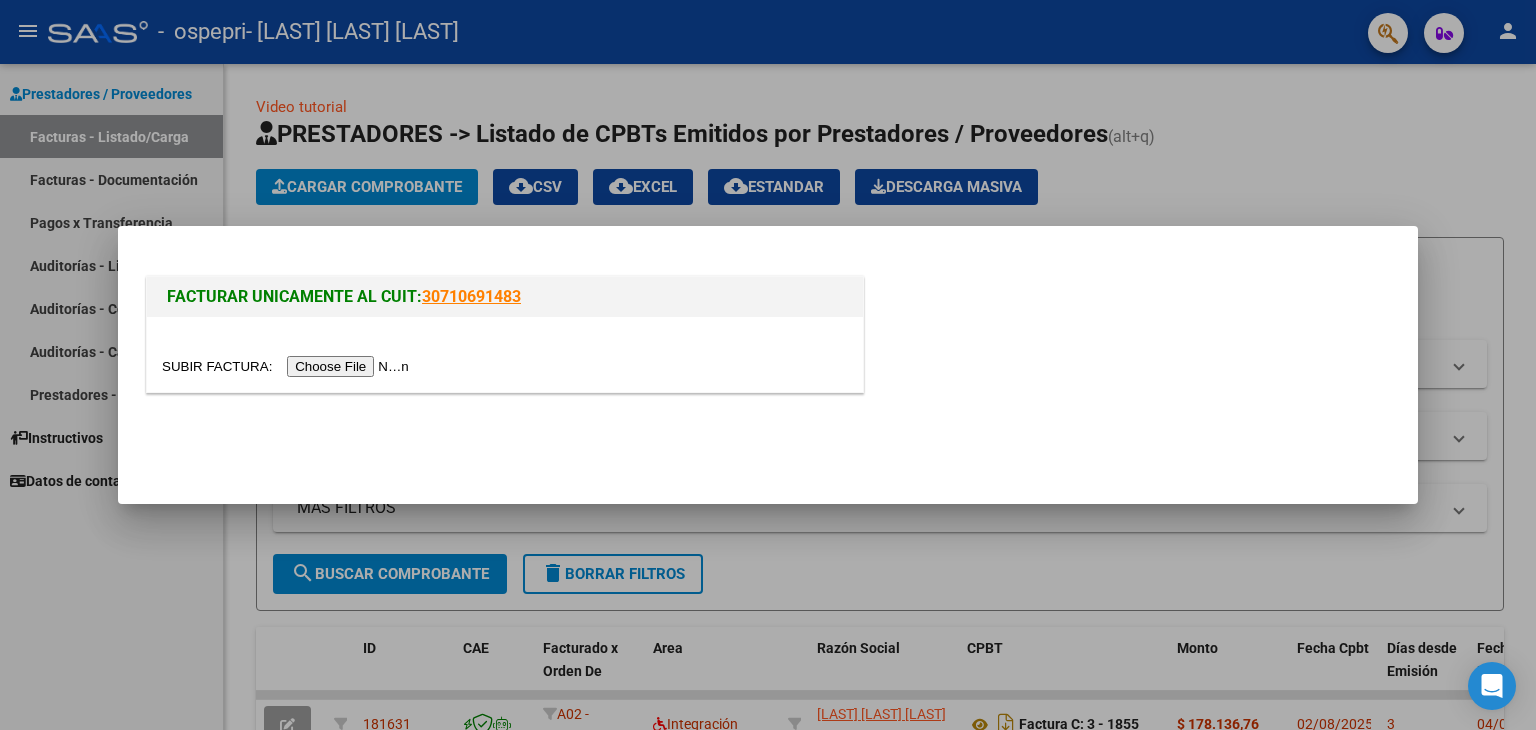 click at bounding box center (288, 366) 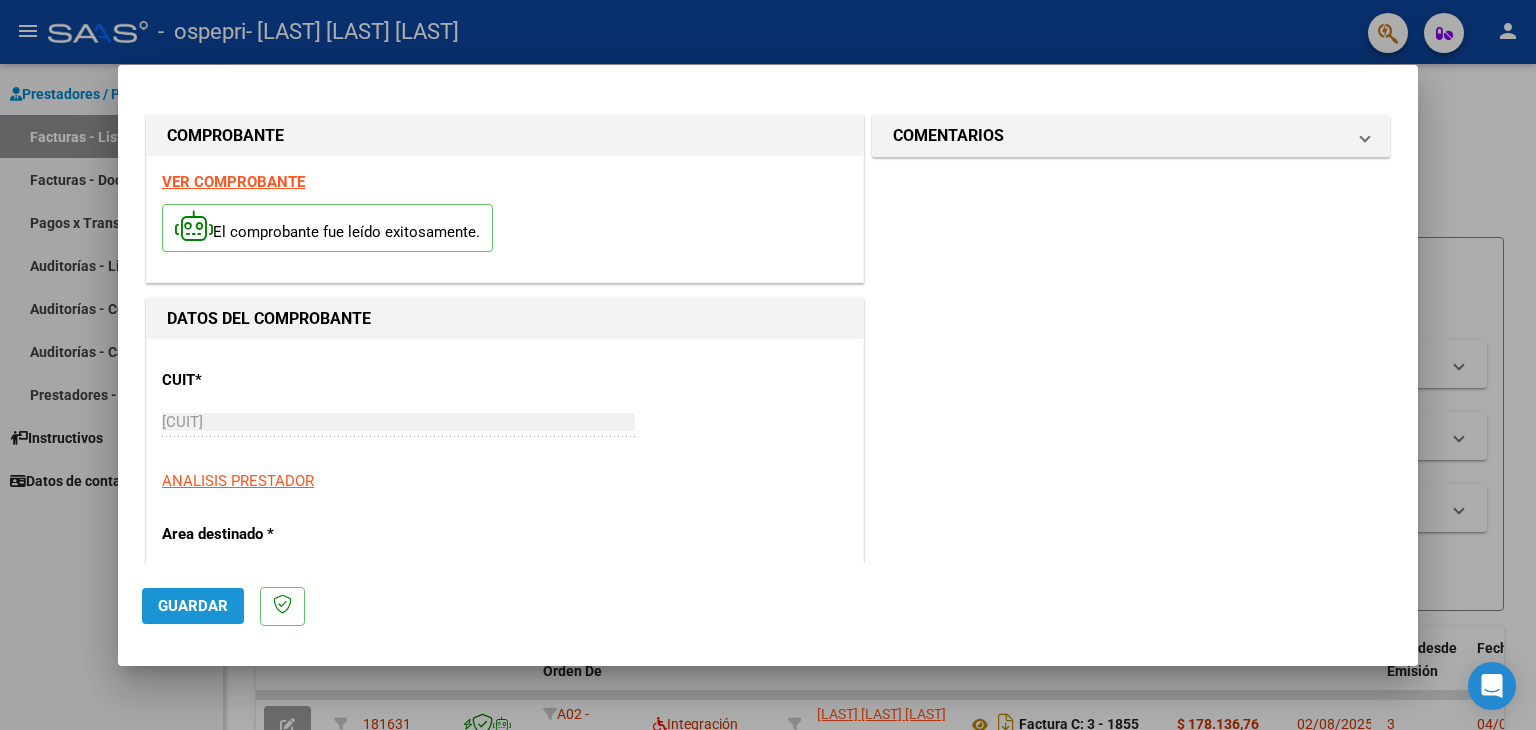 click on "Guardar" 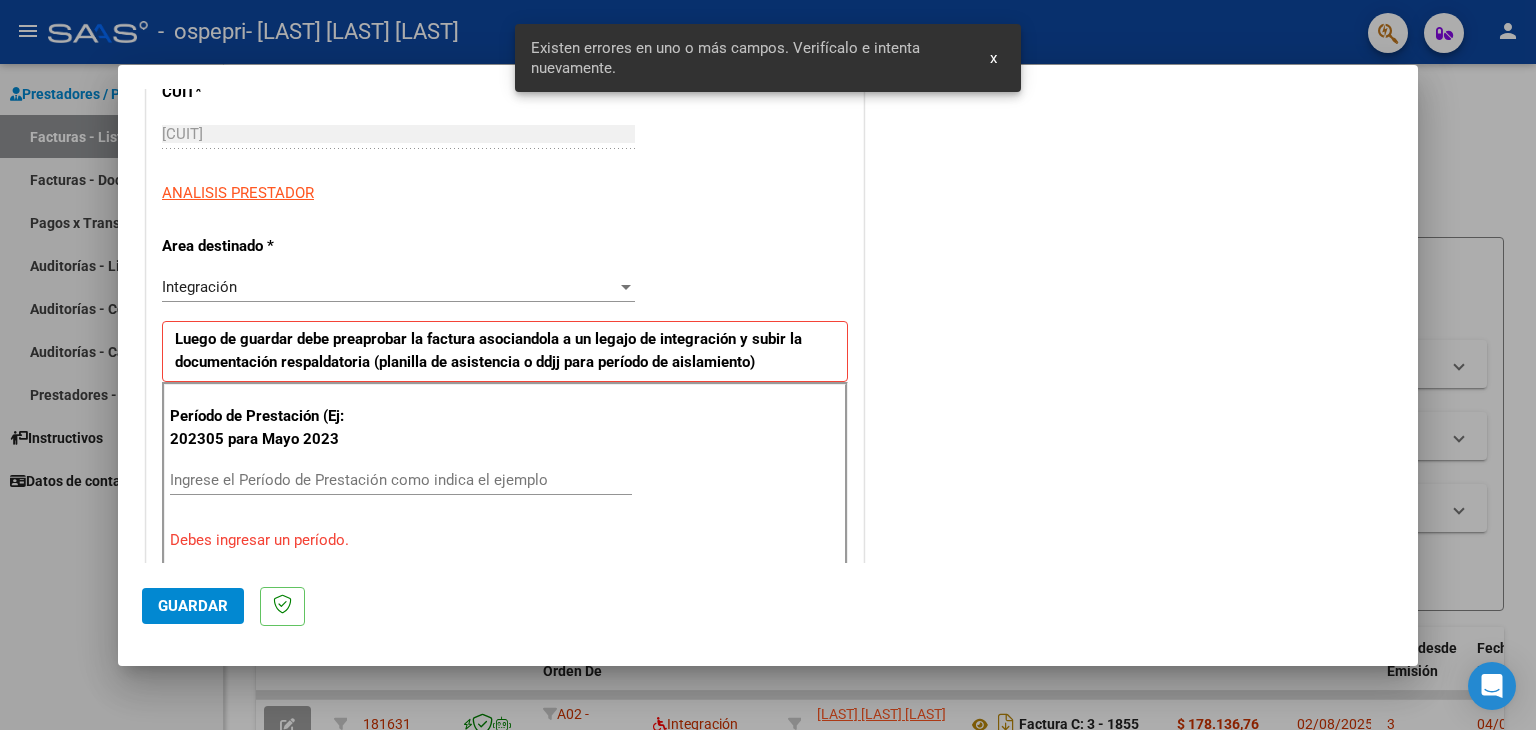 scroll, scrollTop: 420, scrollLeft: 0, axis: vertical 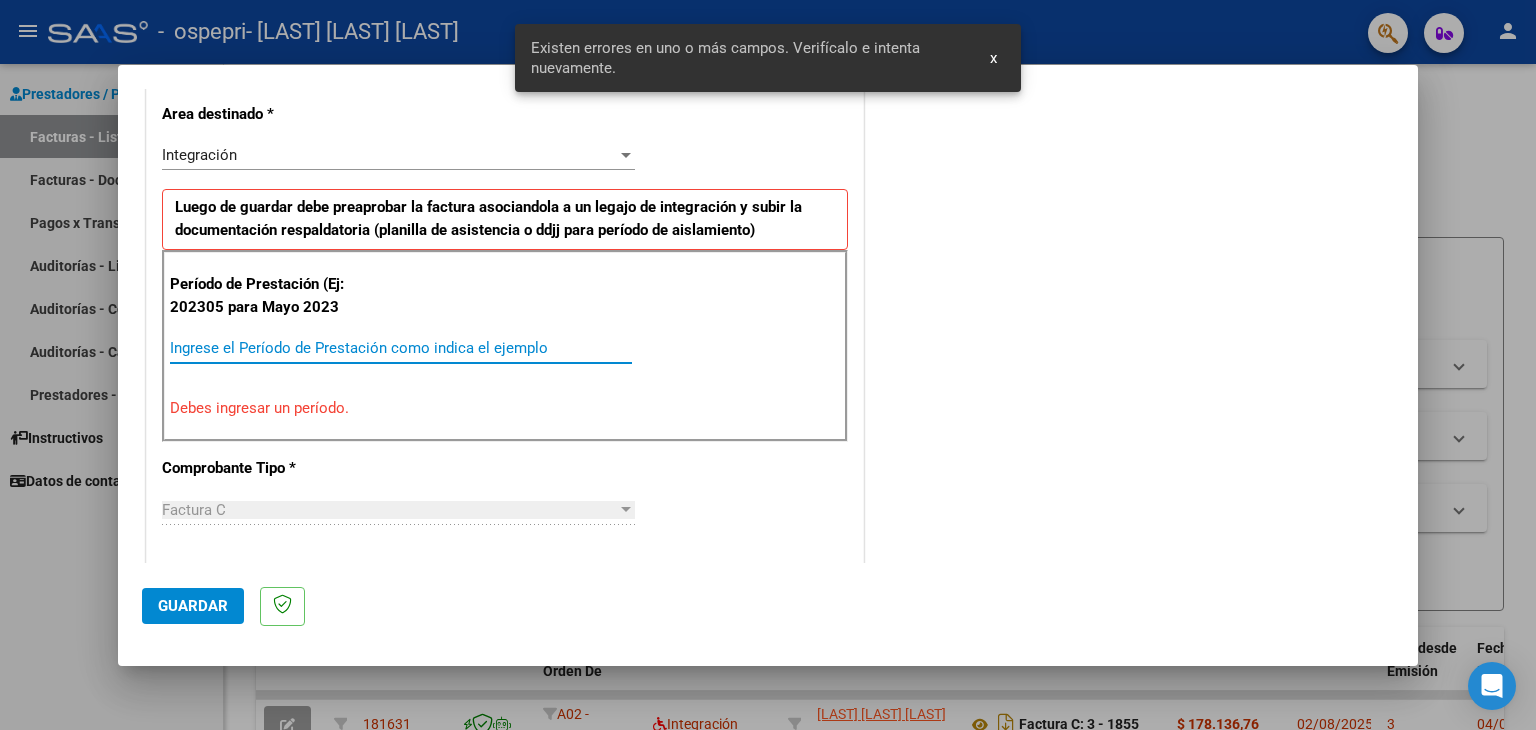 click on "Ingrese el Período de Prestación como indica el ejemplo" at bounding box center [401, 348] 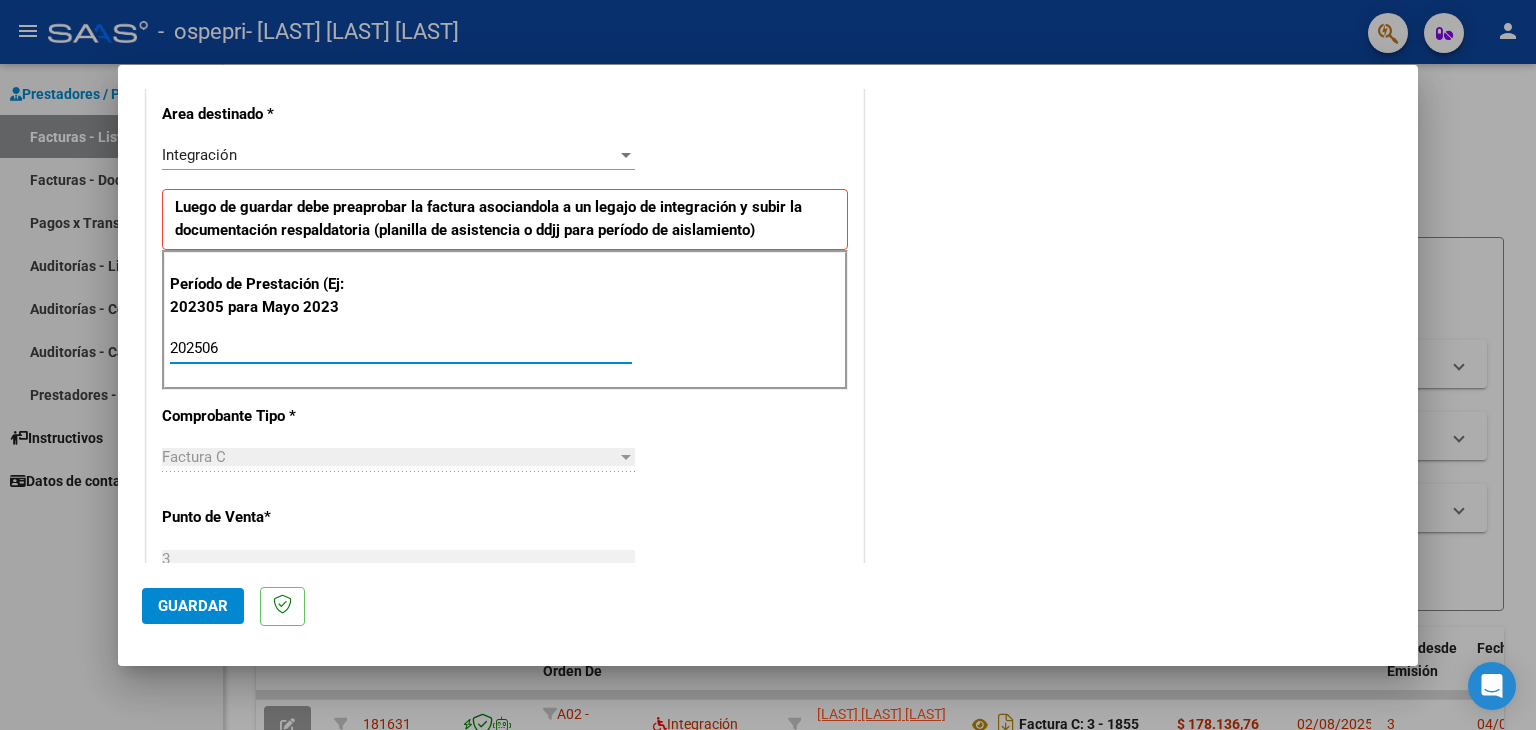 type on "202506" 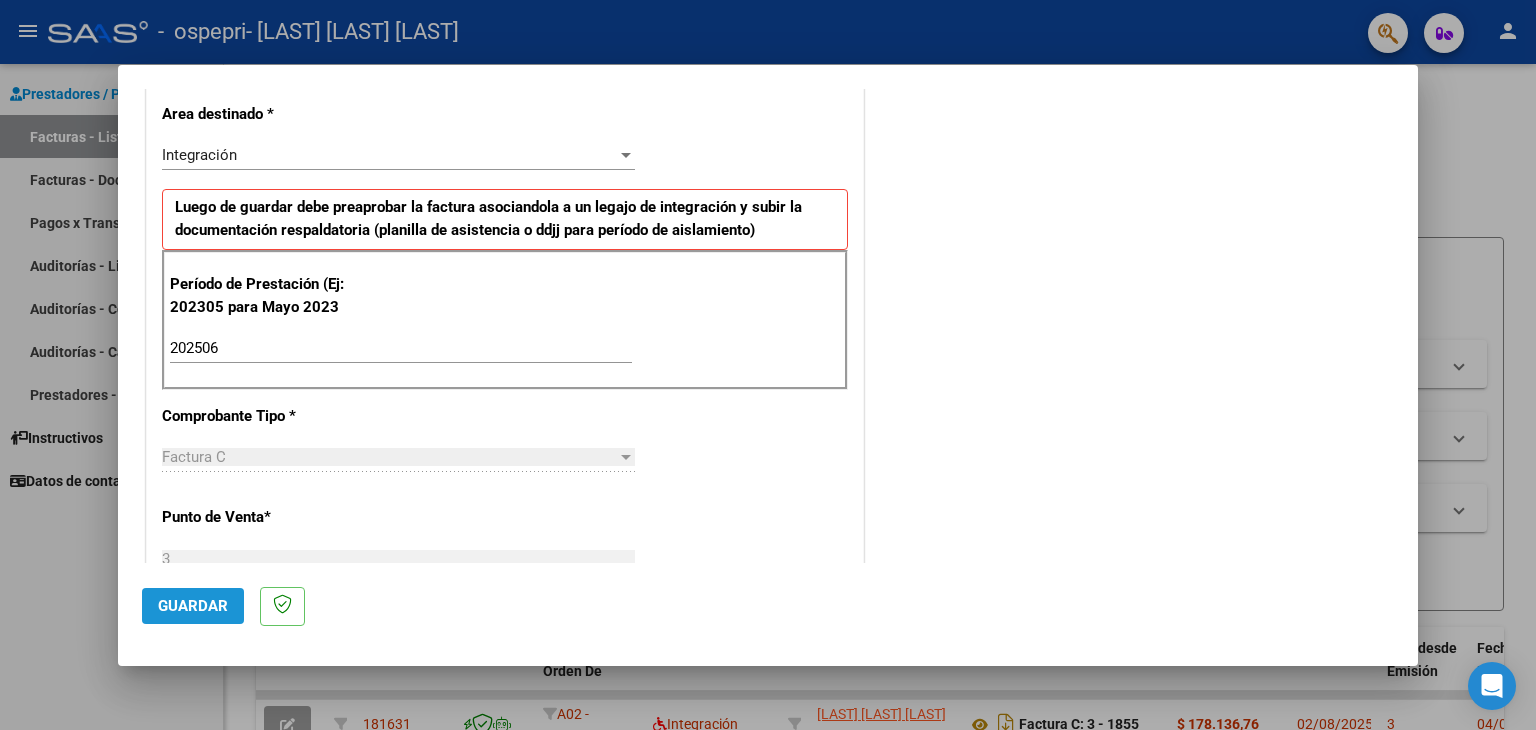 click on "Guardar" 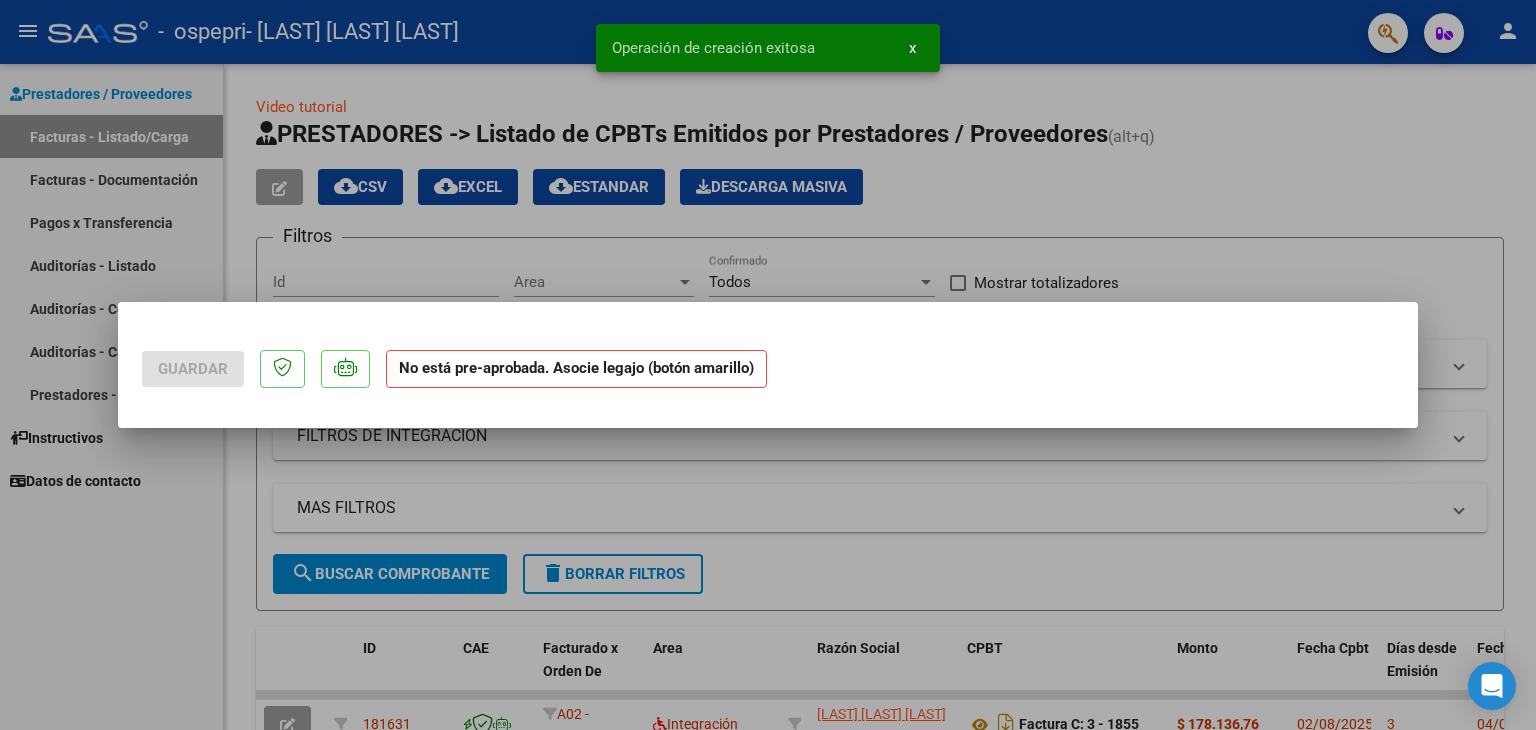 scroll, scrollTop: 0, scrollLeft: 0, axis: both 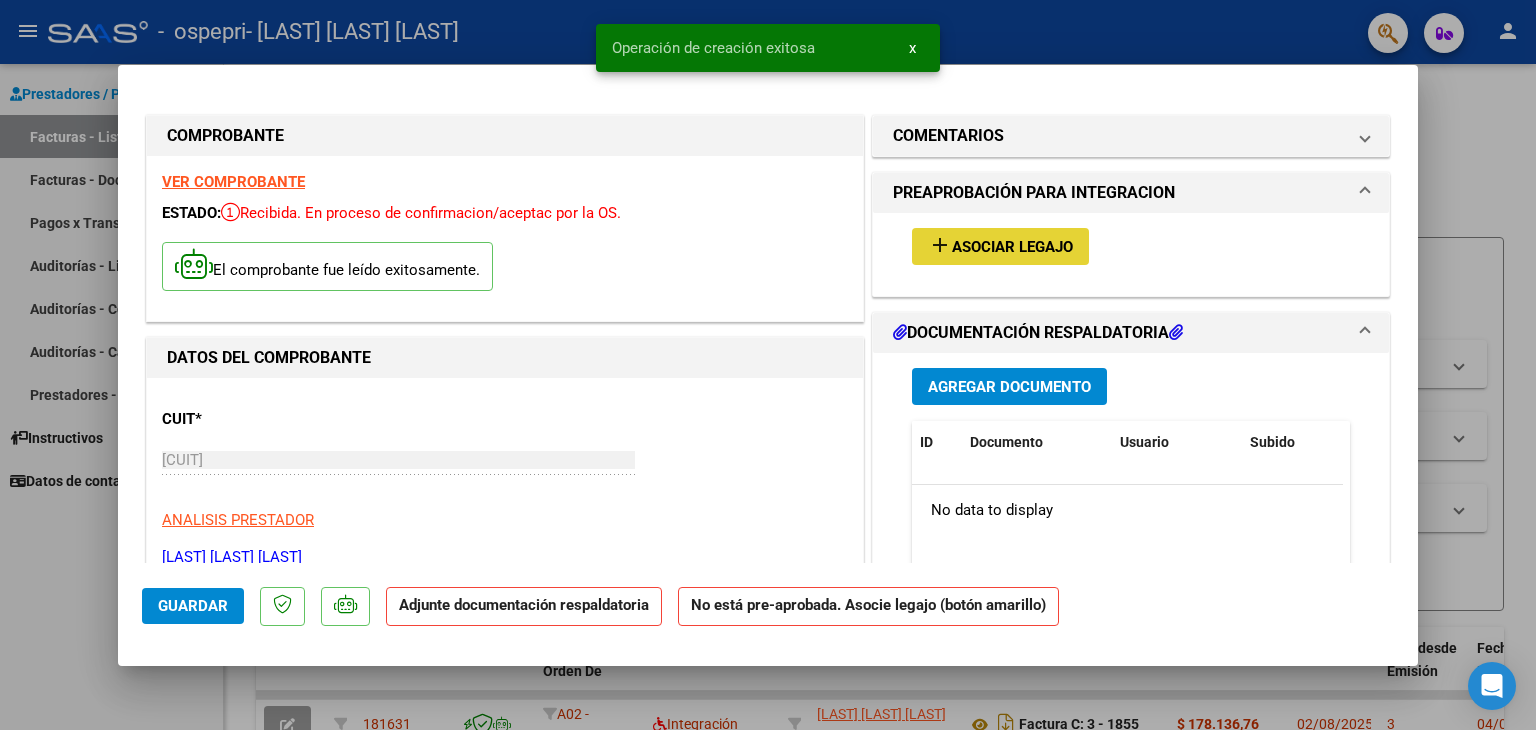 click on "Asociar Legajo" at bounding box center (1012, 247) 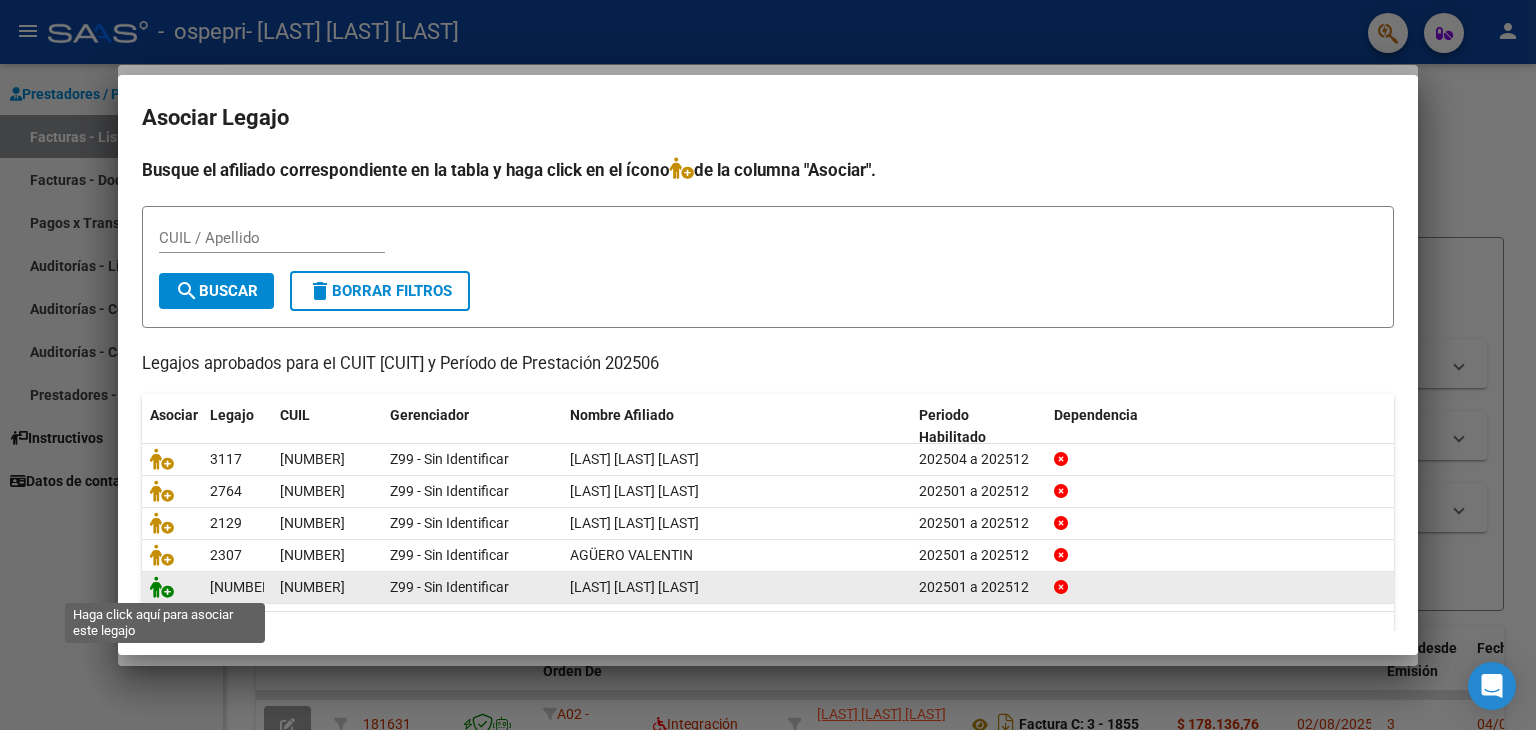 click 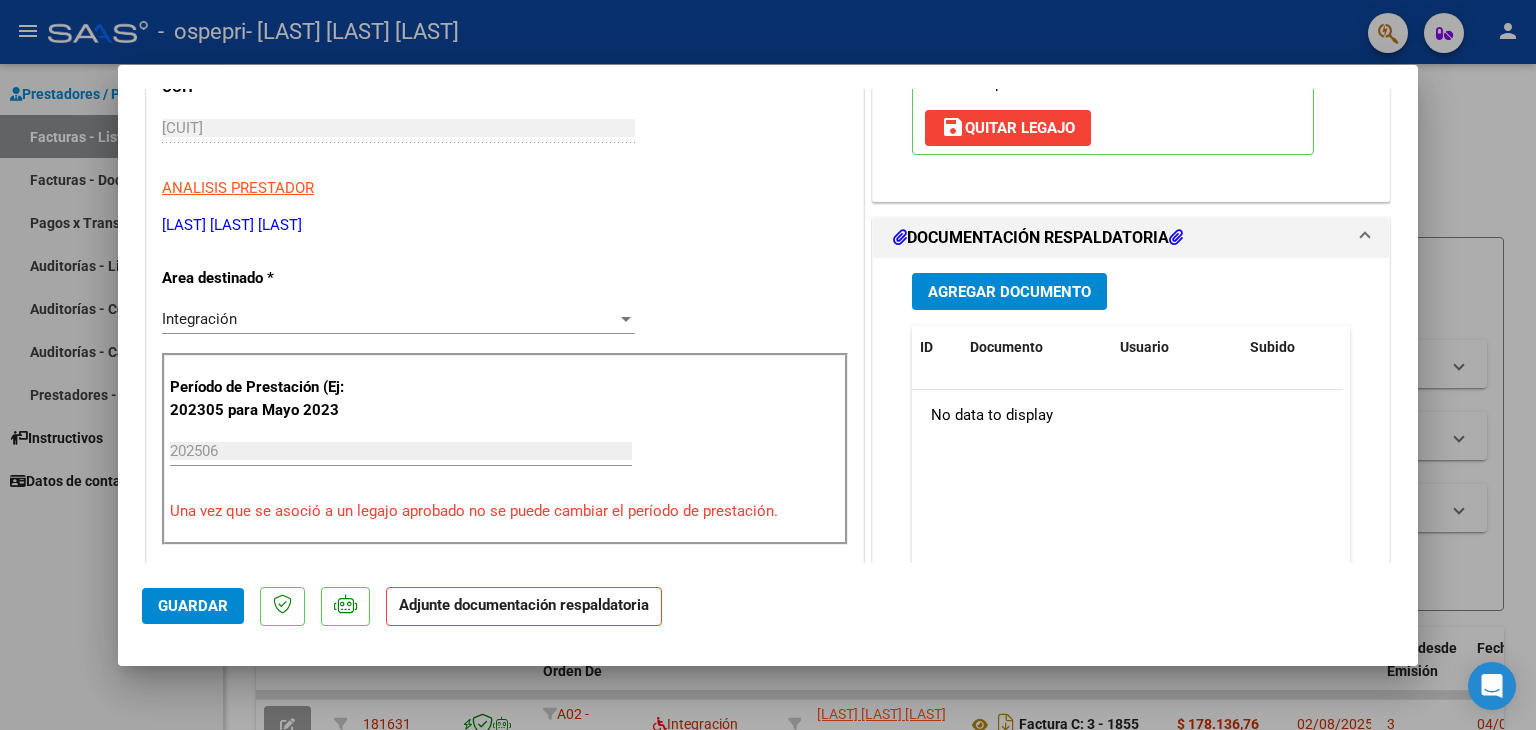 scroll, scrollTop: 358, scrollLeft: 0, axis: vertical 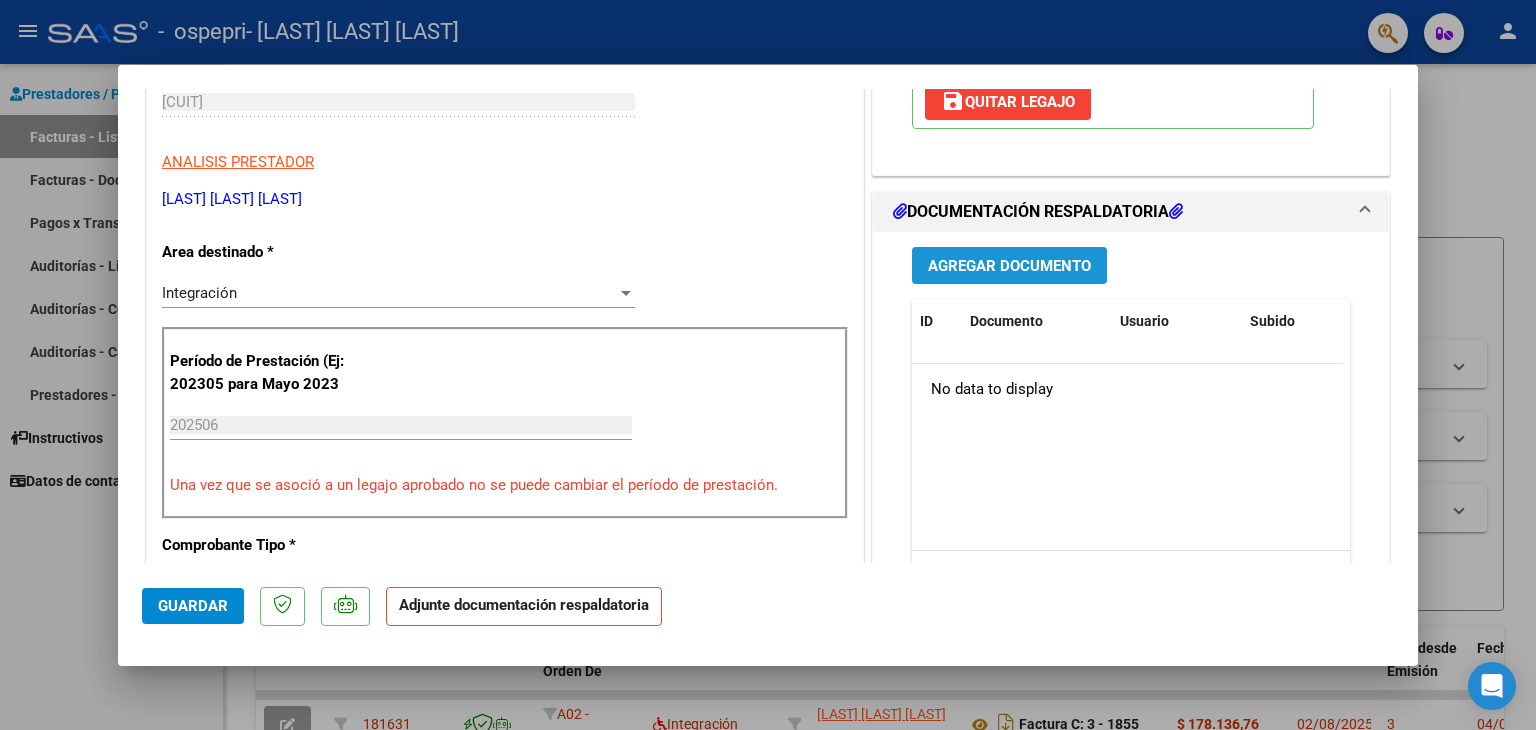 click on "Agregar Documento" at bounding box center (1009, 266) 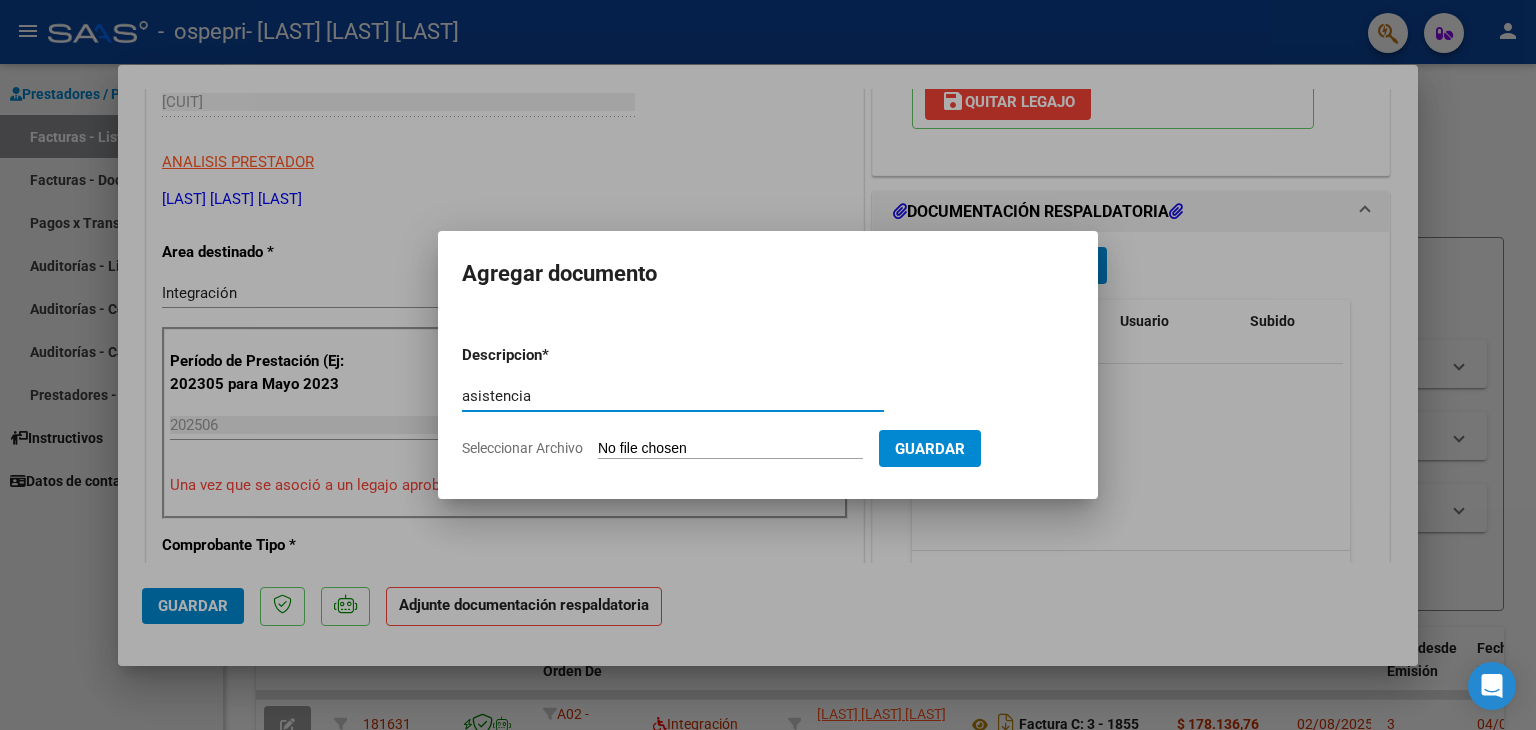 type on "asistencia" 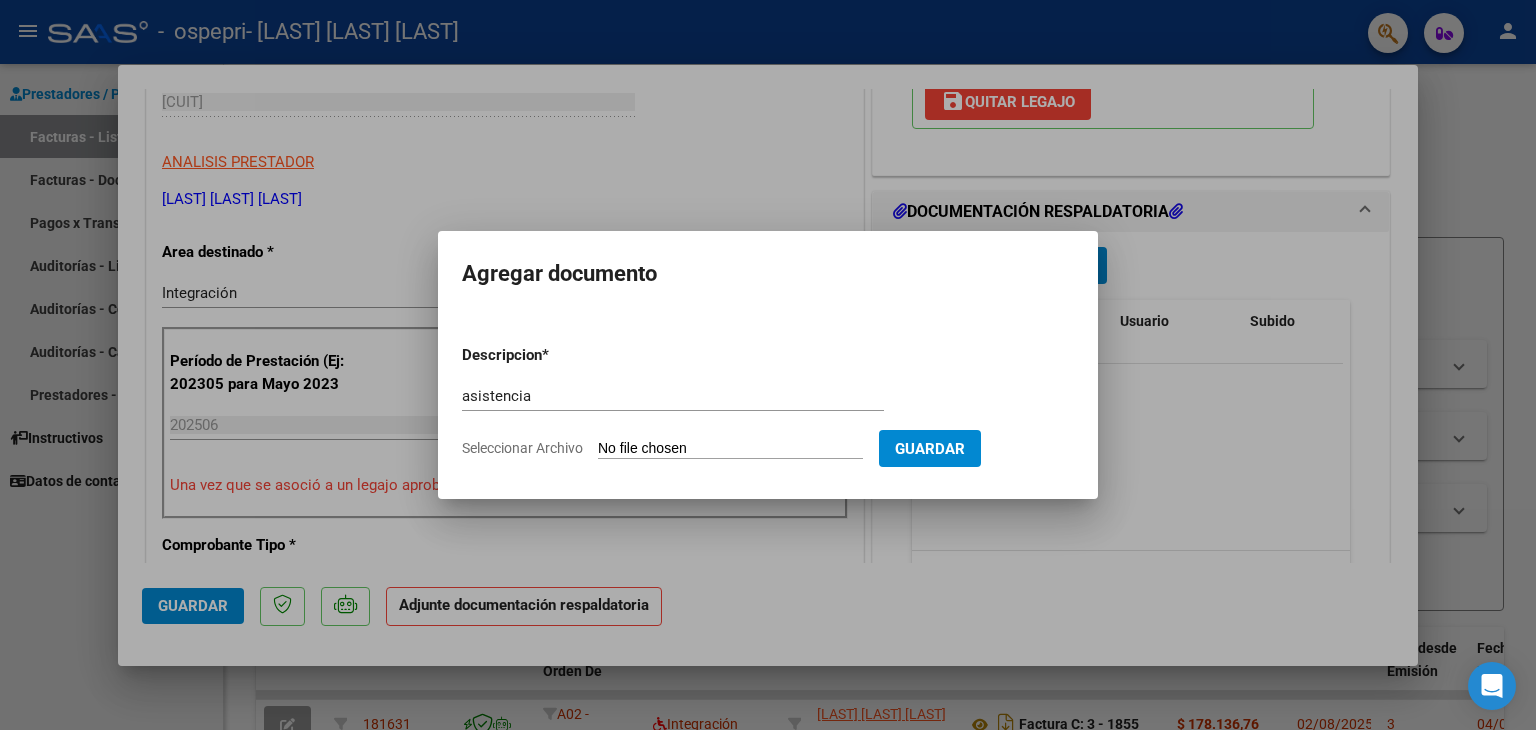 click on "Seleccionar Archivo" at bounding box center [730, 449] 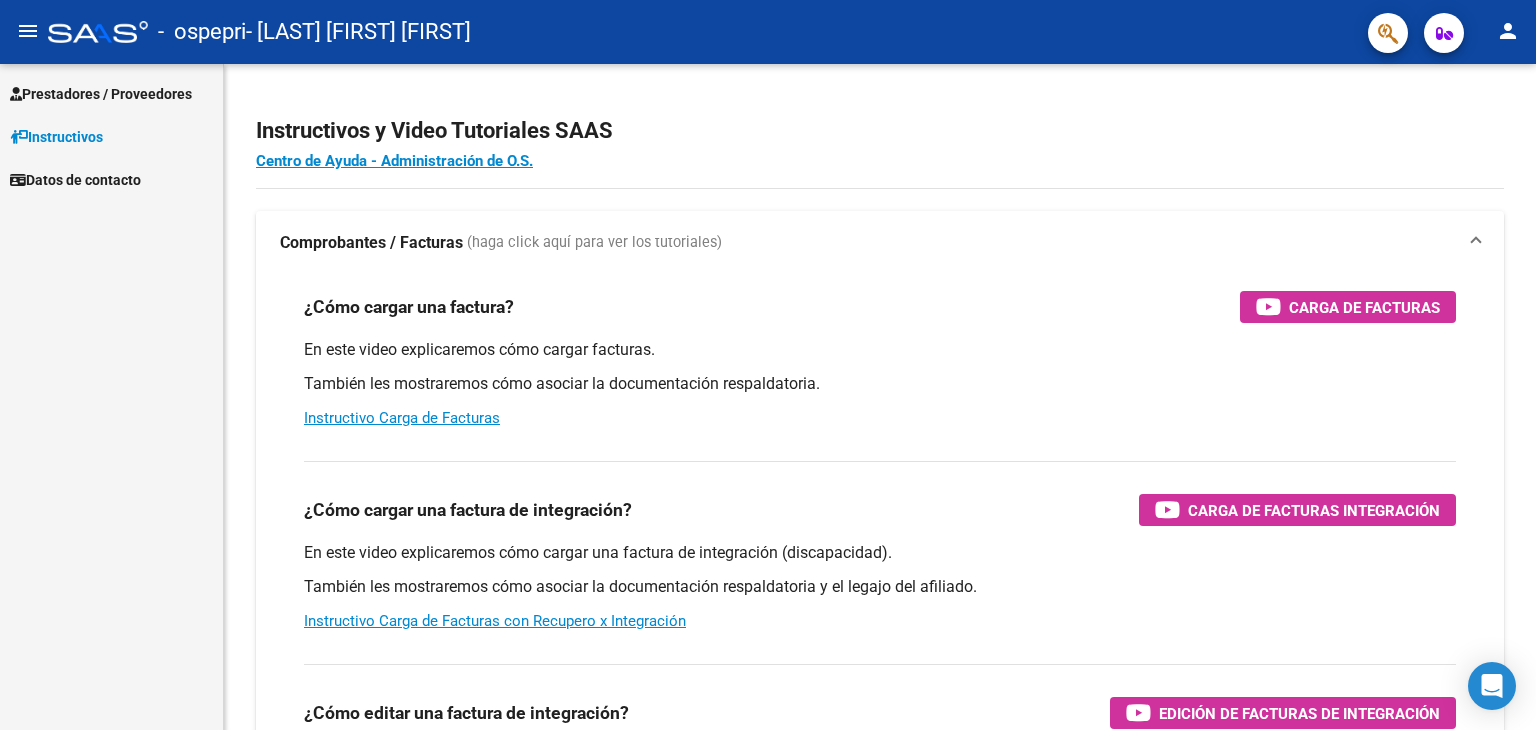 scroll, scrollTop: 0, scrollLeft: 0, axis: both 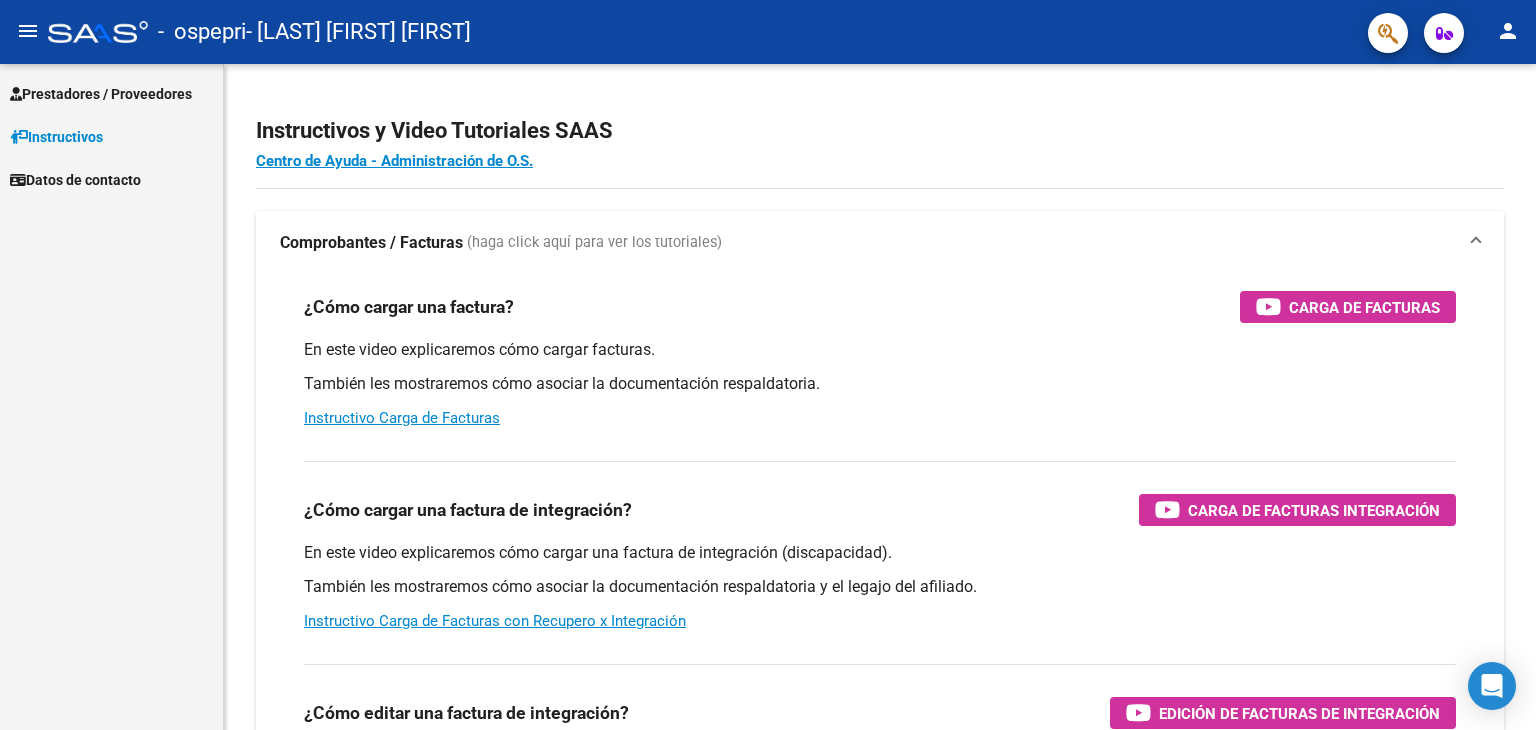 click on "Prestadores / Proveedores" at bounding box center (111, 93) 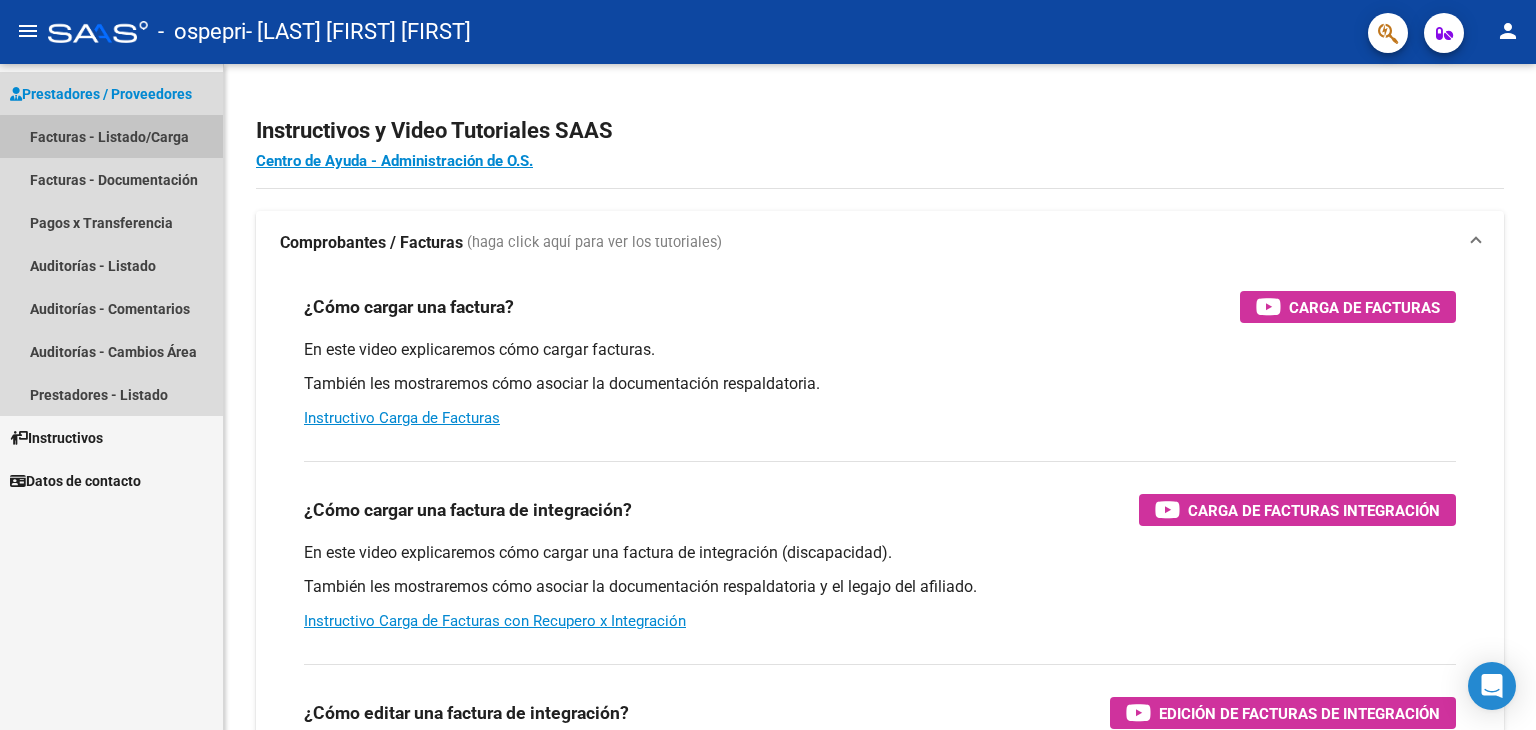 click on "Facturas - Listado/Carga" at bounding box center (111, 136) 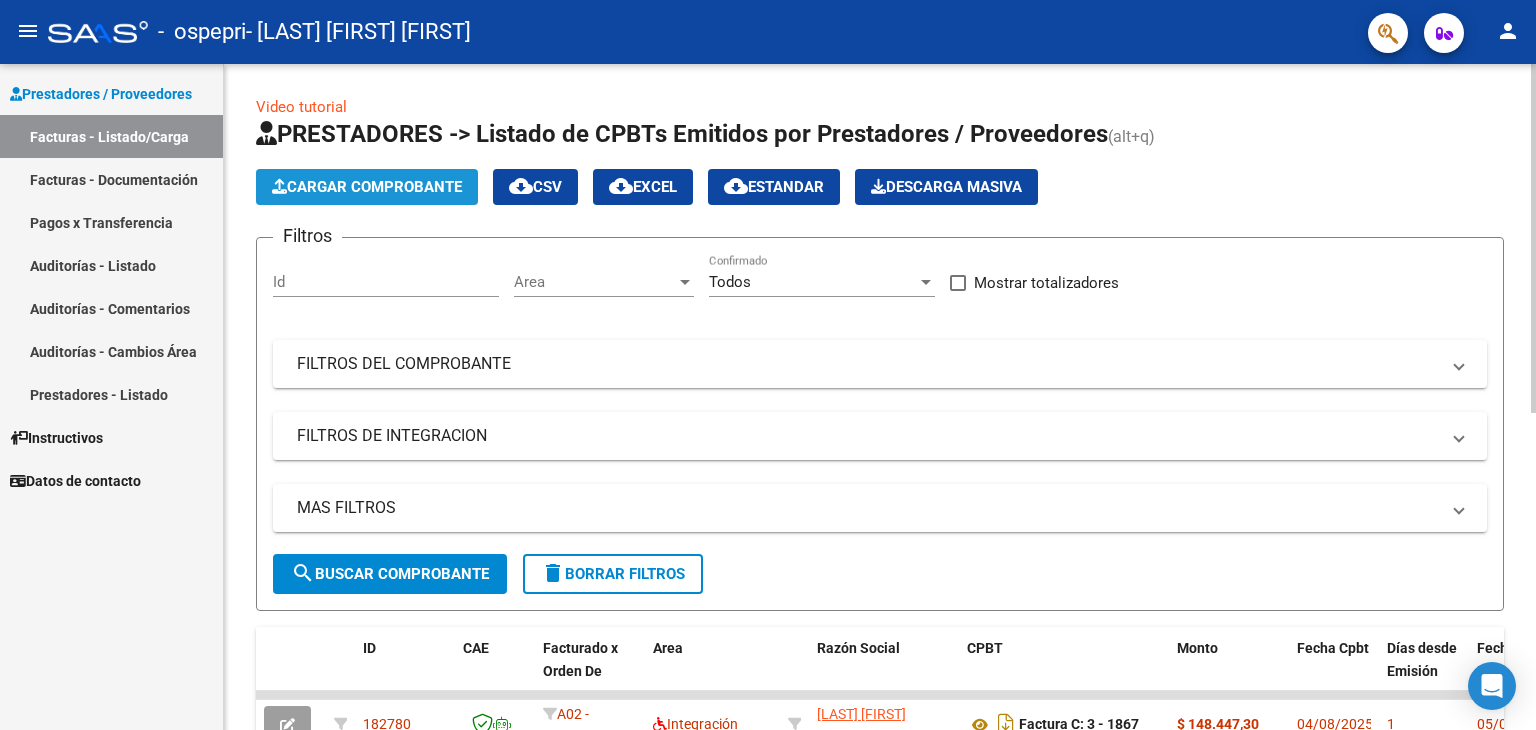 click on "Cargar Comprobante" 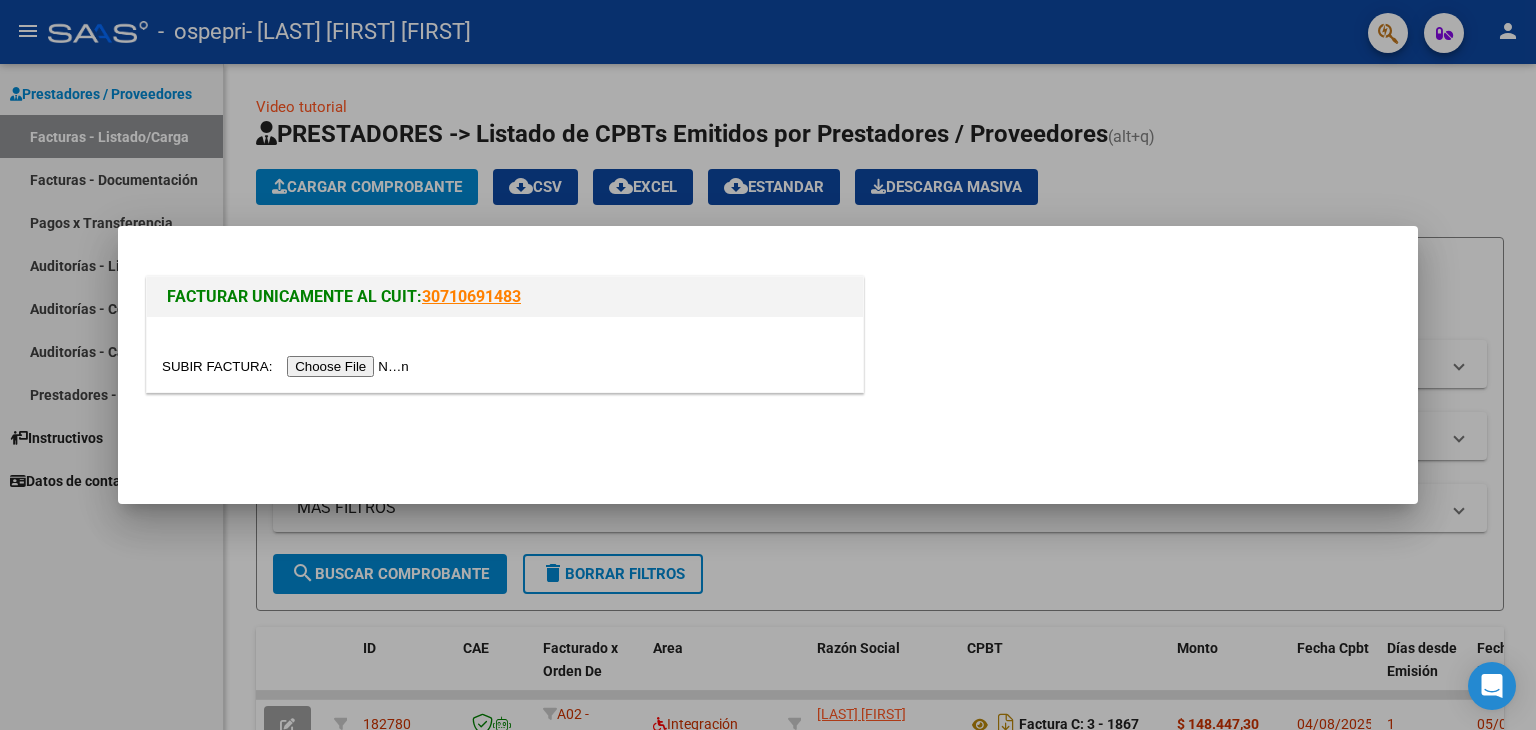 click at bounding box center [288, 366] 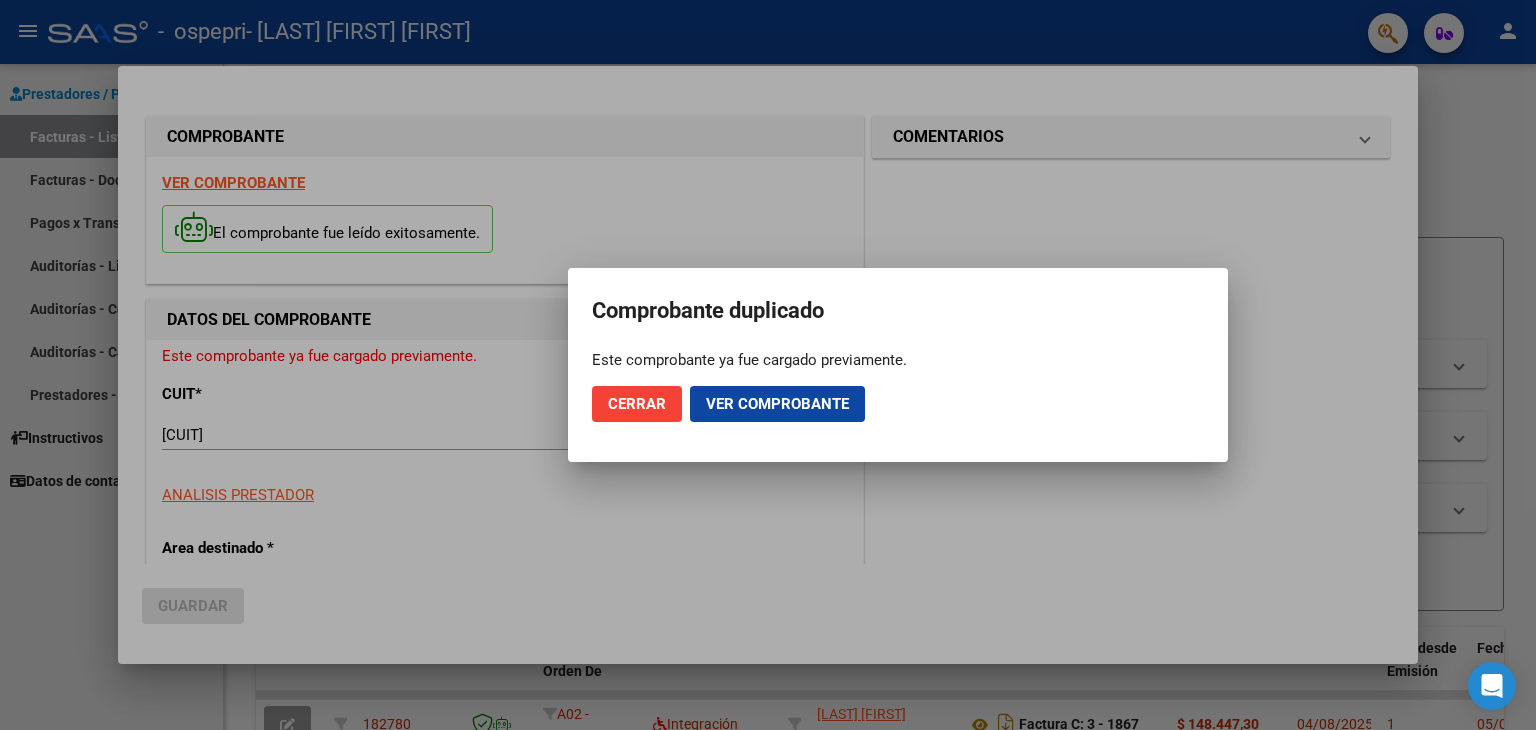 click at bounding box center (768, 365) 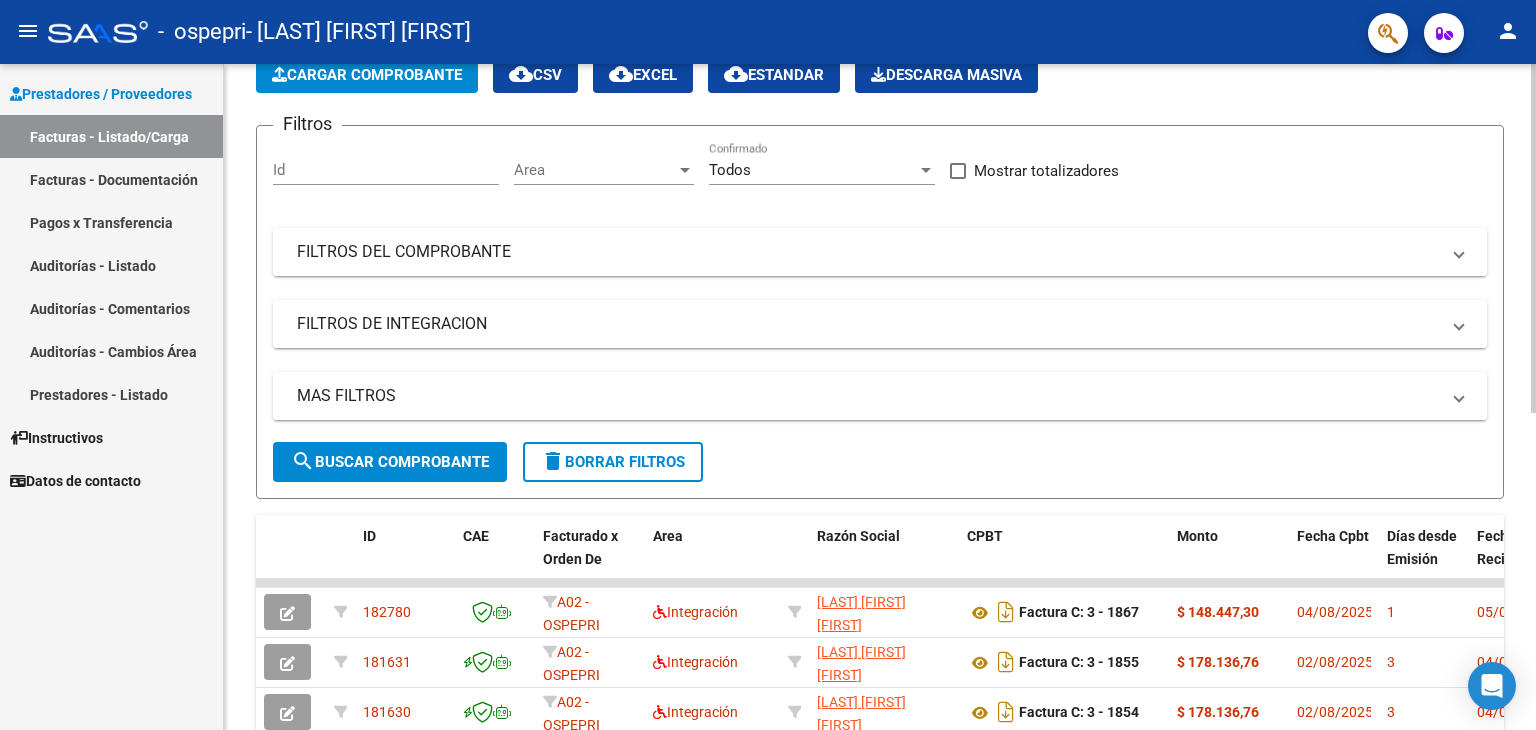 scroll, scrollTop: 0, scrollLeft: 0, axis: both 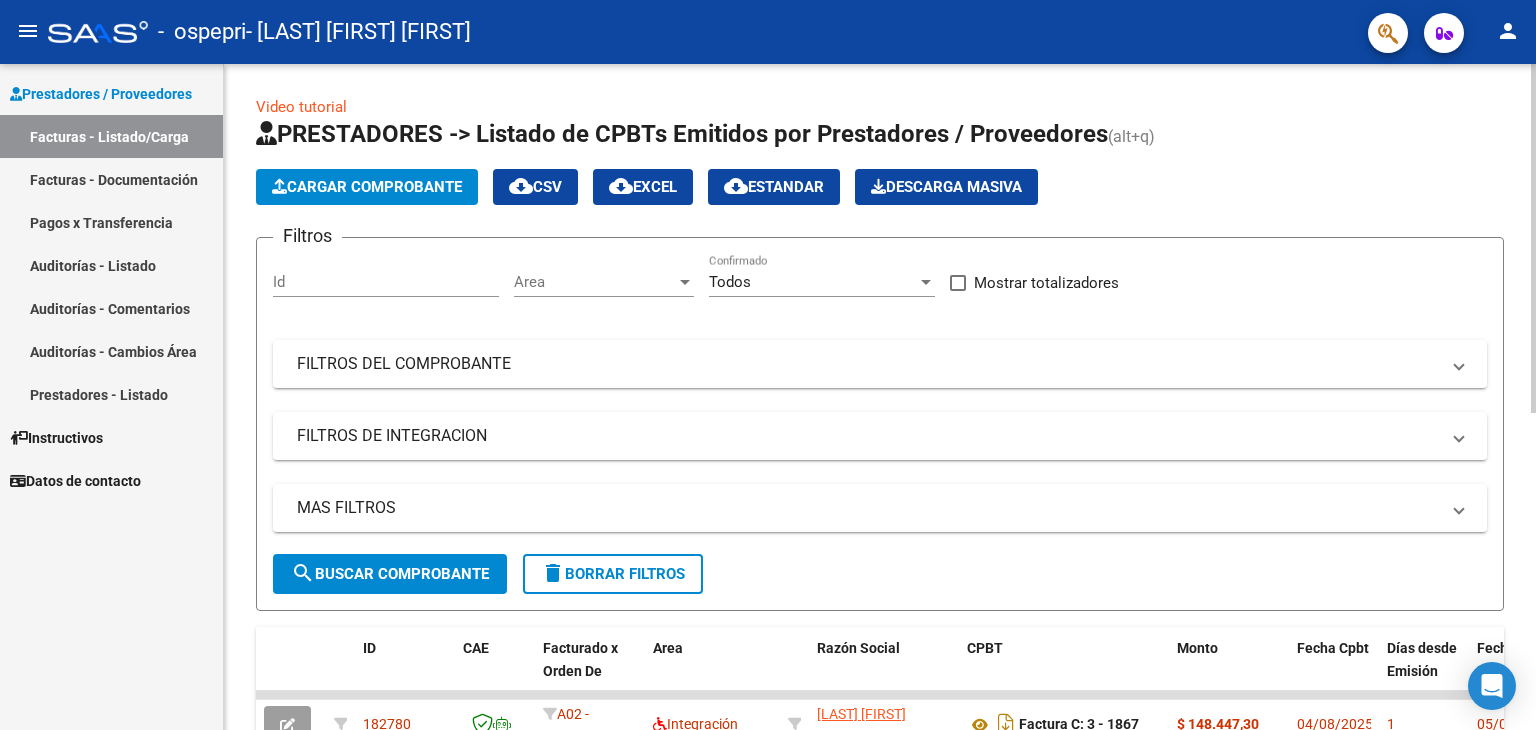 click on "Video tutorial   PRESTADORES -> Listado de CPBTs Emitidos por Prestadores / Proveedores (alt+q)   Cargar Comprobante
cloud_download  CSV  cloud_download  EXCEL  cloud_download  Estandar   Descarga Masiva
Filtros Id Area Area Todos Confirmado   Mostrar totalizadores   FILTROS DEL COMPROBANTE  Comprobante Tipo Comprobante Tipo Start date – End date Fec. Comprobante Desde / Hasta Días Emisión Desde(cant. días) Días Emisión Hasta(cant. días) CUIT / Razón Social Pto. Venta Nro. Comprobante Código SSS CAE Válido CAE Válido Todos Cargado Módulo Hosp. Todos Tiene facturacion Apócrifa Hospital Refes  FILTROS DE INTEGRACION  Período De Prestación Campos del Archivo de Rendición Devuelto x SSS (dr_envio) Todos Rendido x SSS (dr_envio) Tipo de Registro Tipo de Registro Período Presentación Período Presentación Campos del Legajo Asociado (preaprobación) Afiliado Legajo (cuil/nombre) Todos Solo facturas preaprobadas  MAS FILTROS  Todos Con Doc. Respaldatoria Todos Con Trazabilidad Todos – – 1" 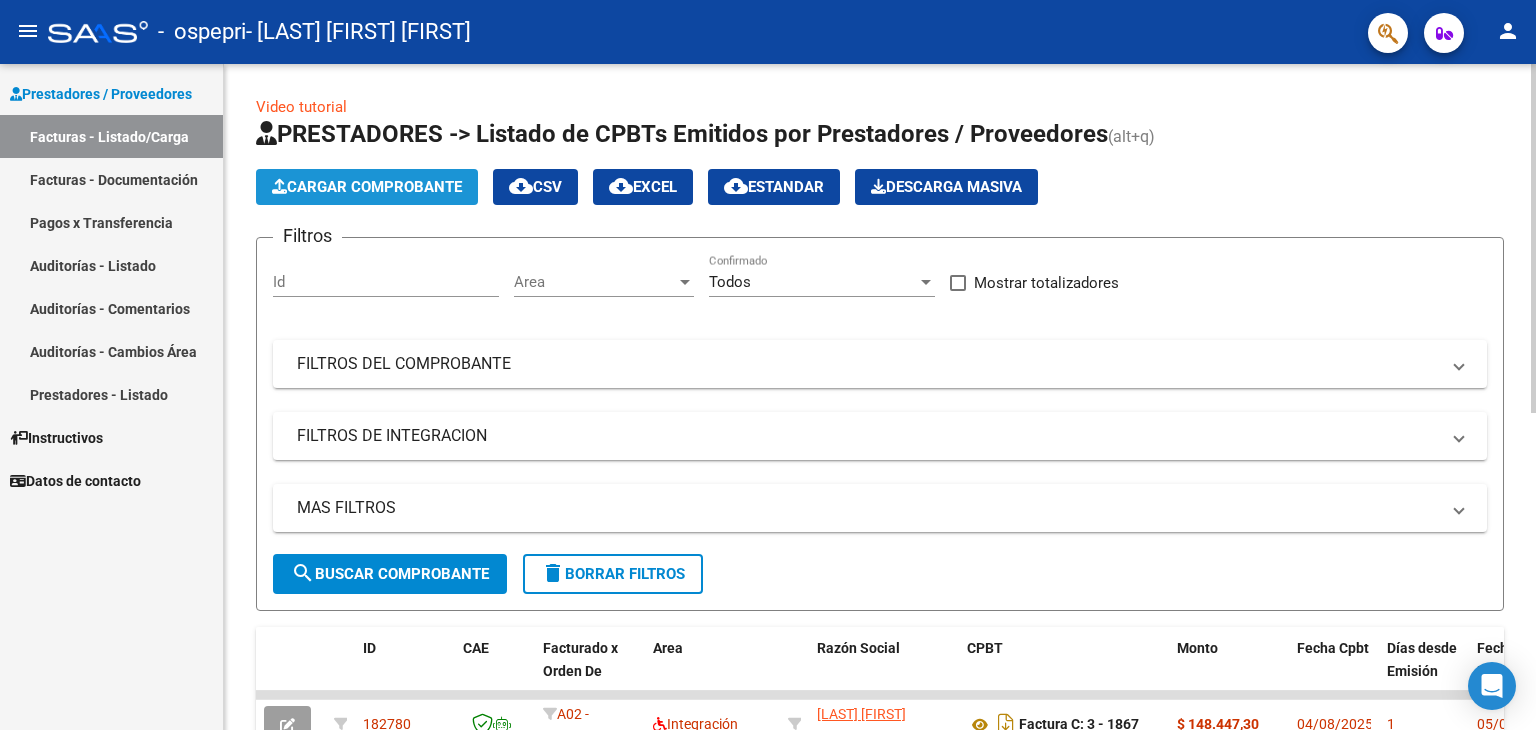 click on "Cargar Comprobante" 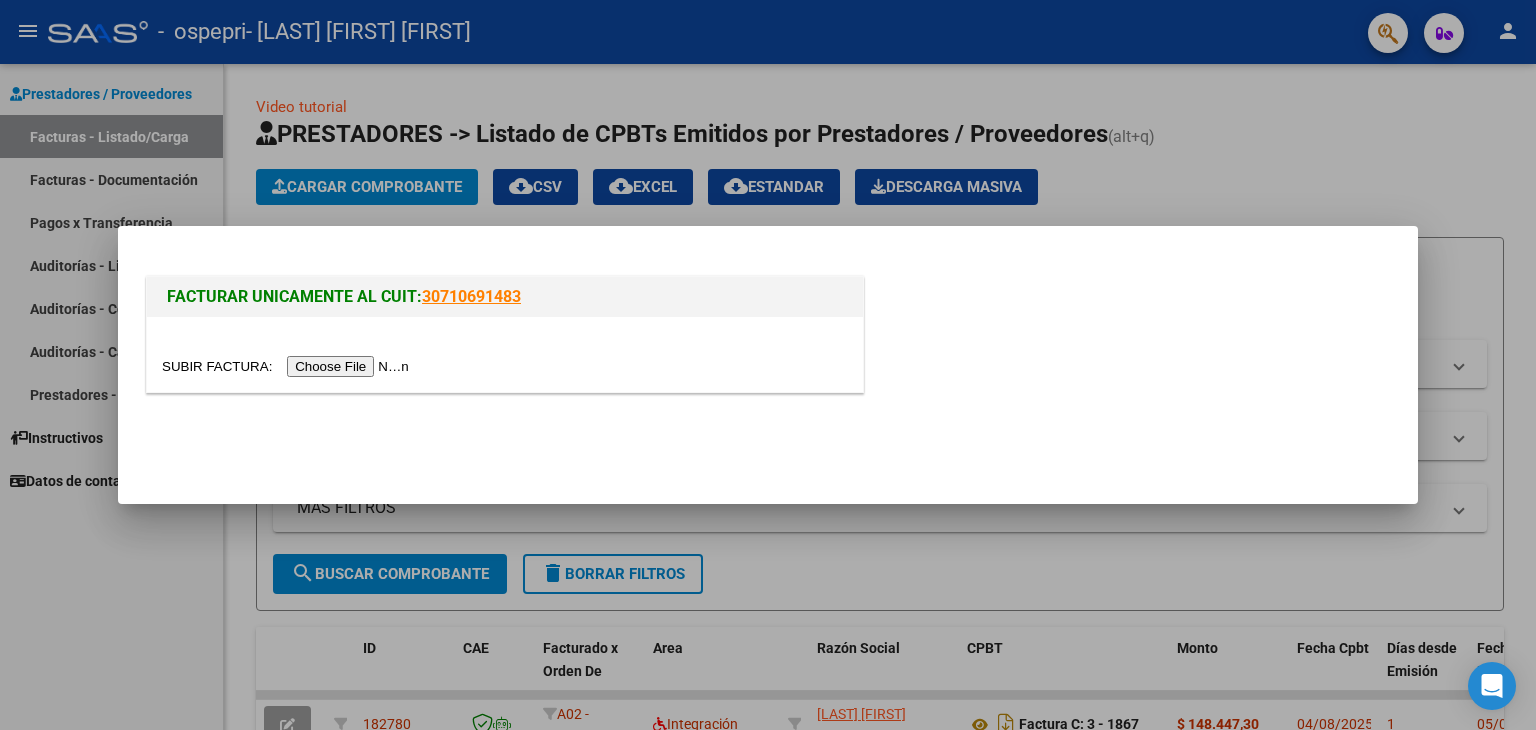 click at bounding box center [288, 366] 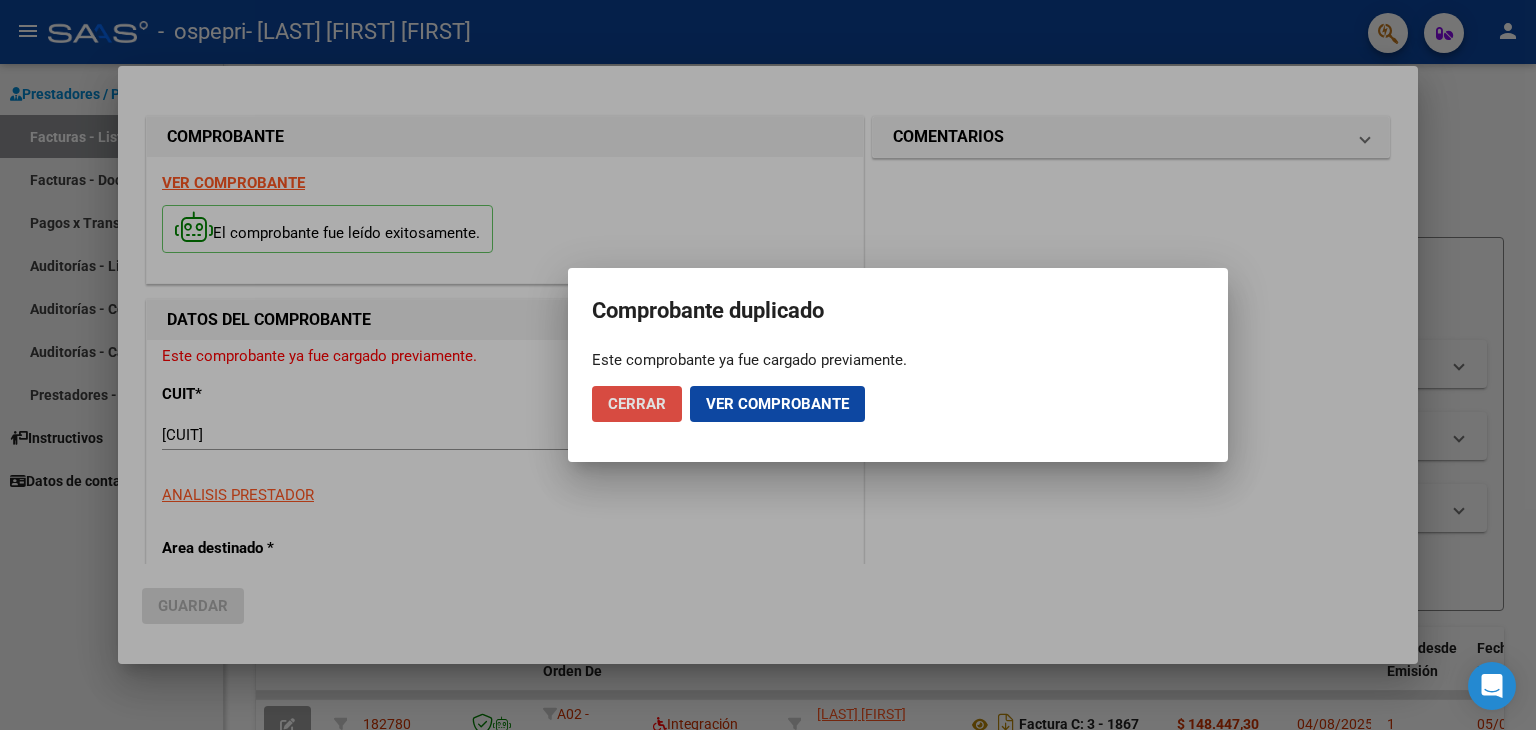 click on "Cerrar" 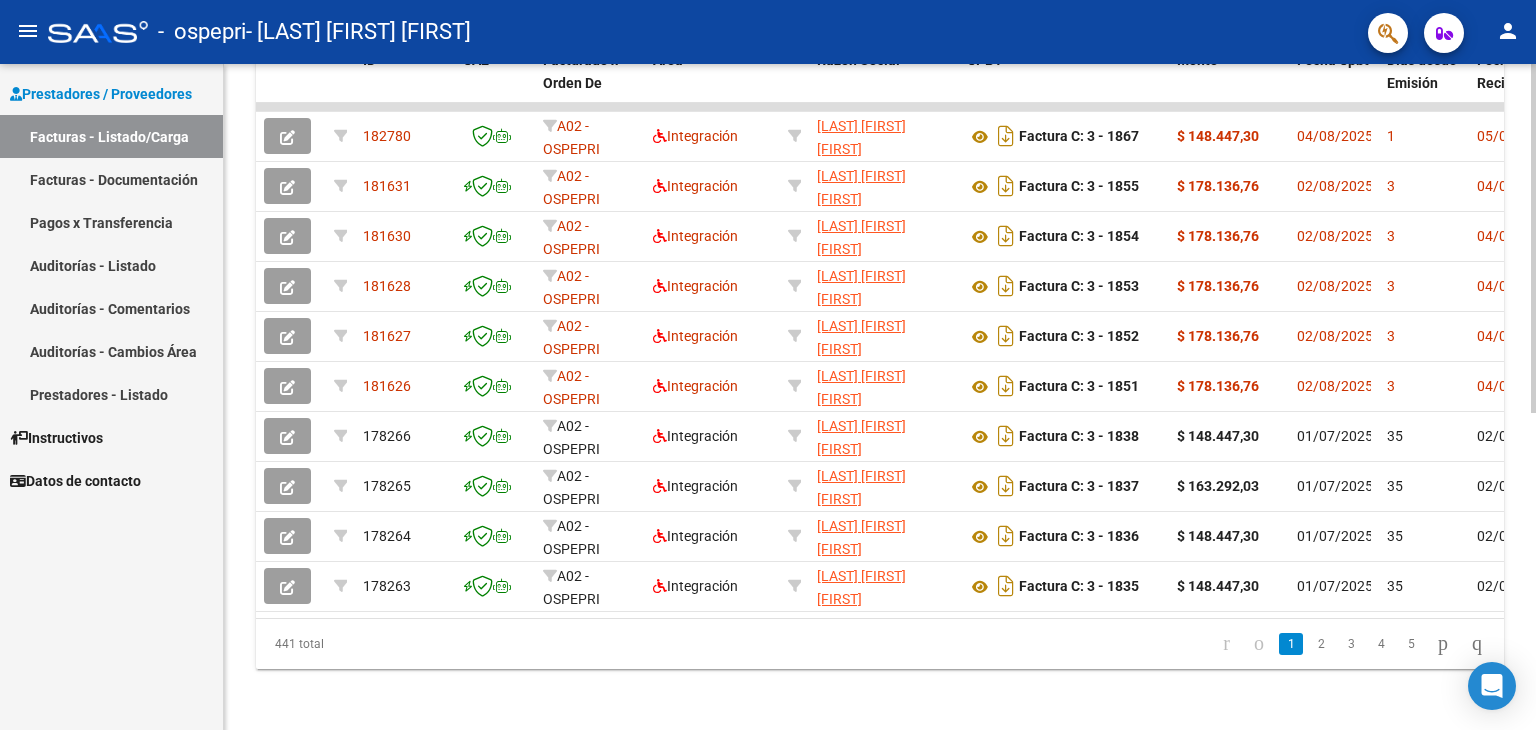 scroll, scrollTop: 590, scrollLeft: 0, axis: vertical 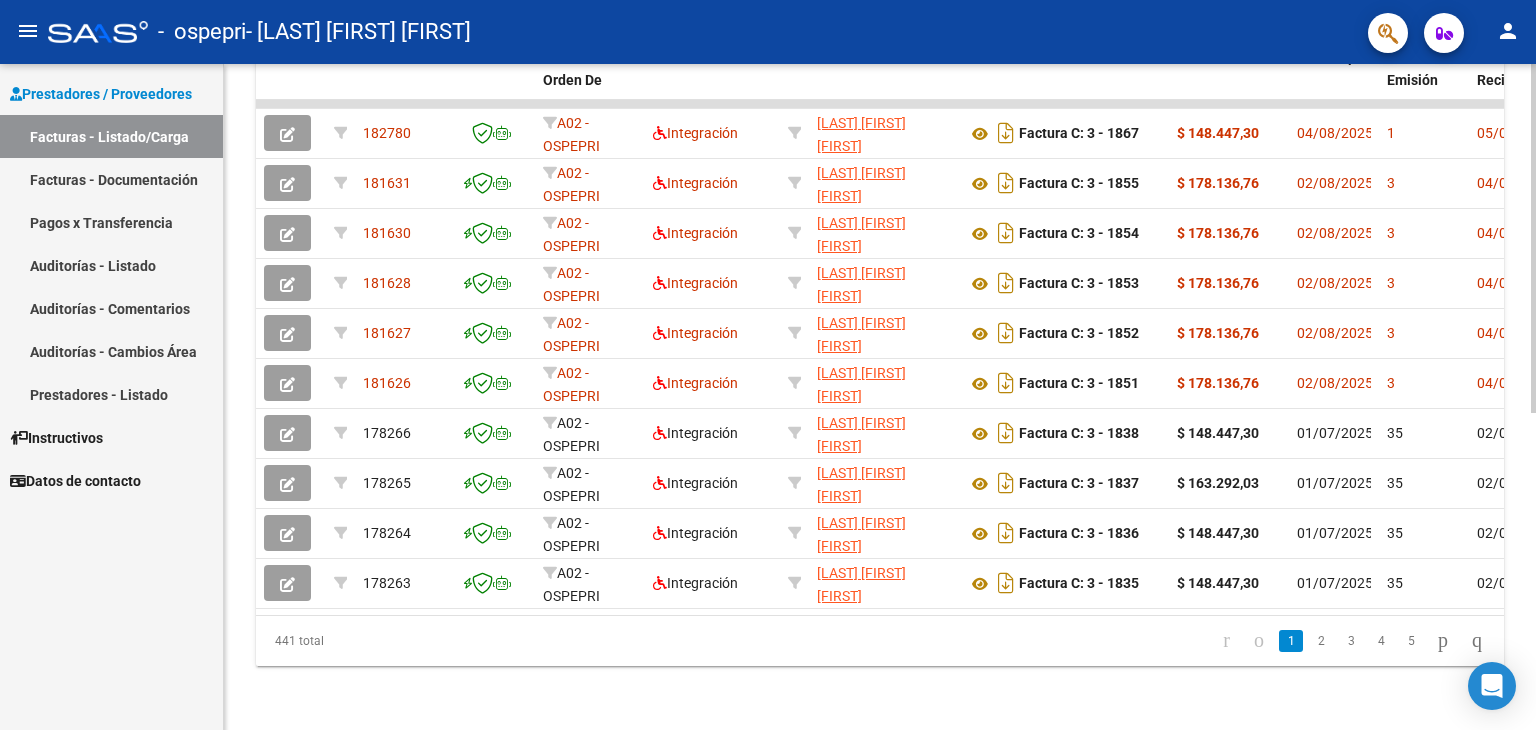 click 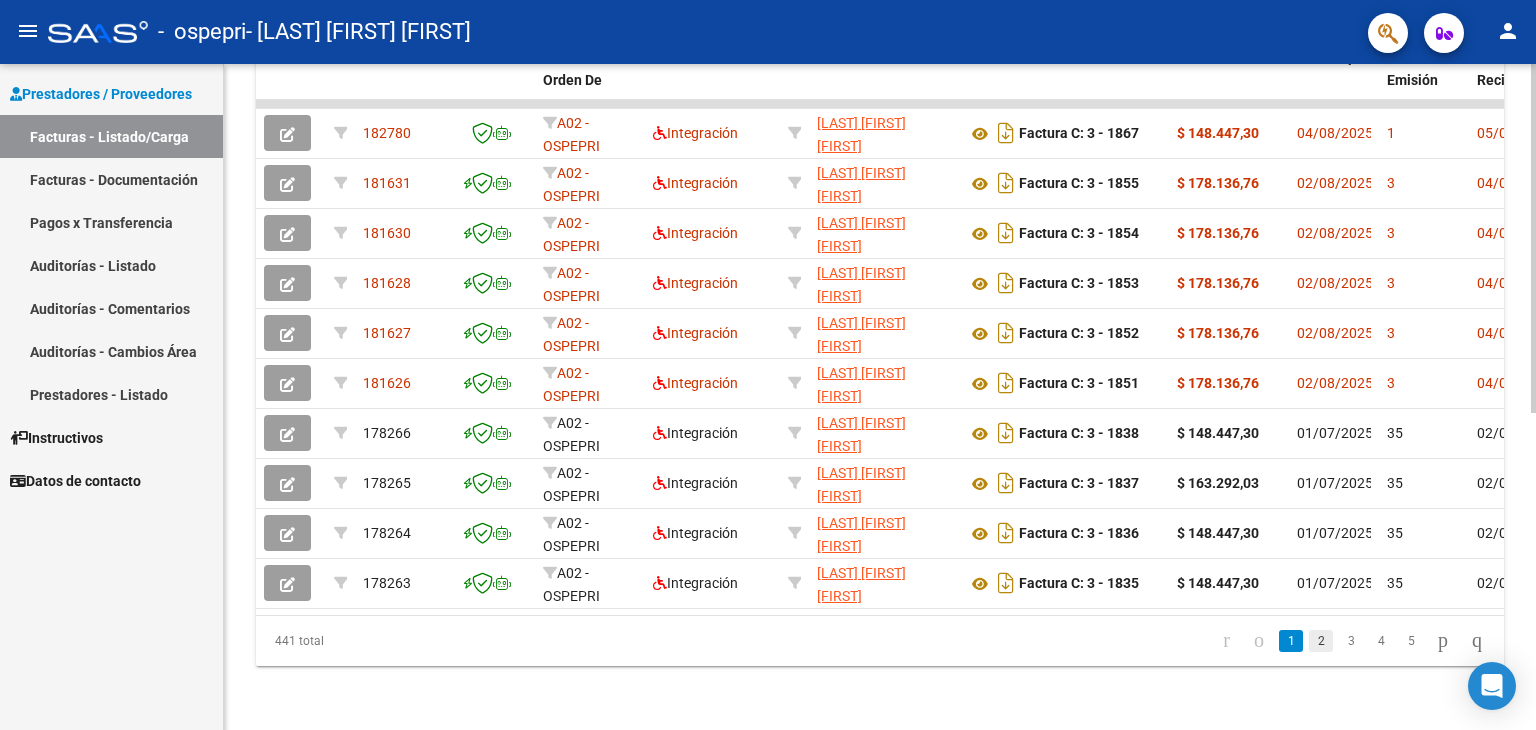click on "2" 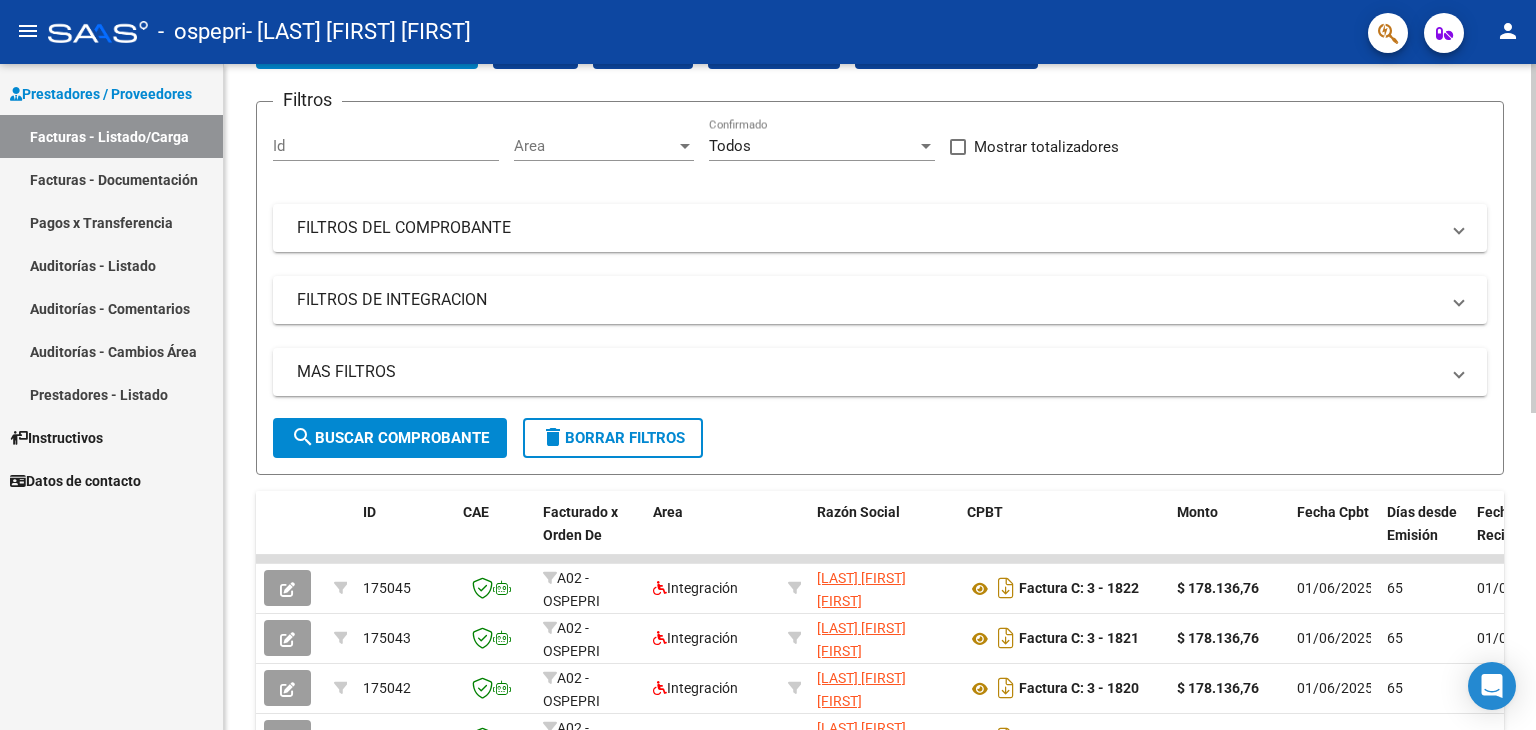scroll, scrollTop: 82, scrollLeft: 0, axis: vertical 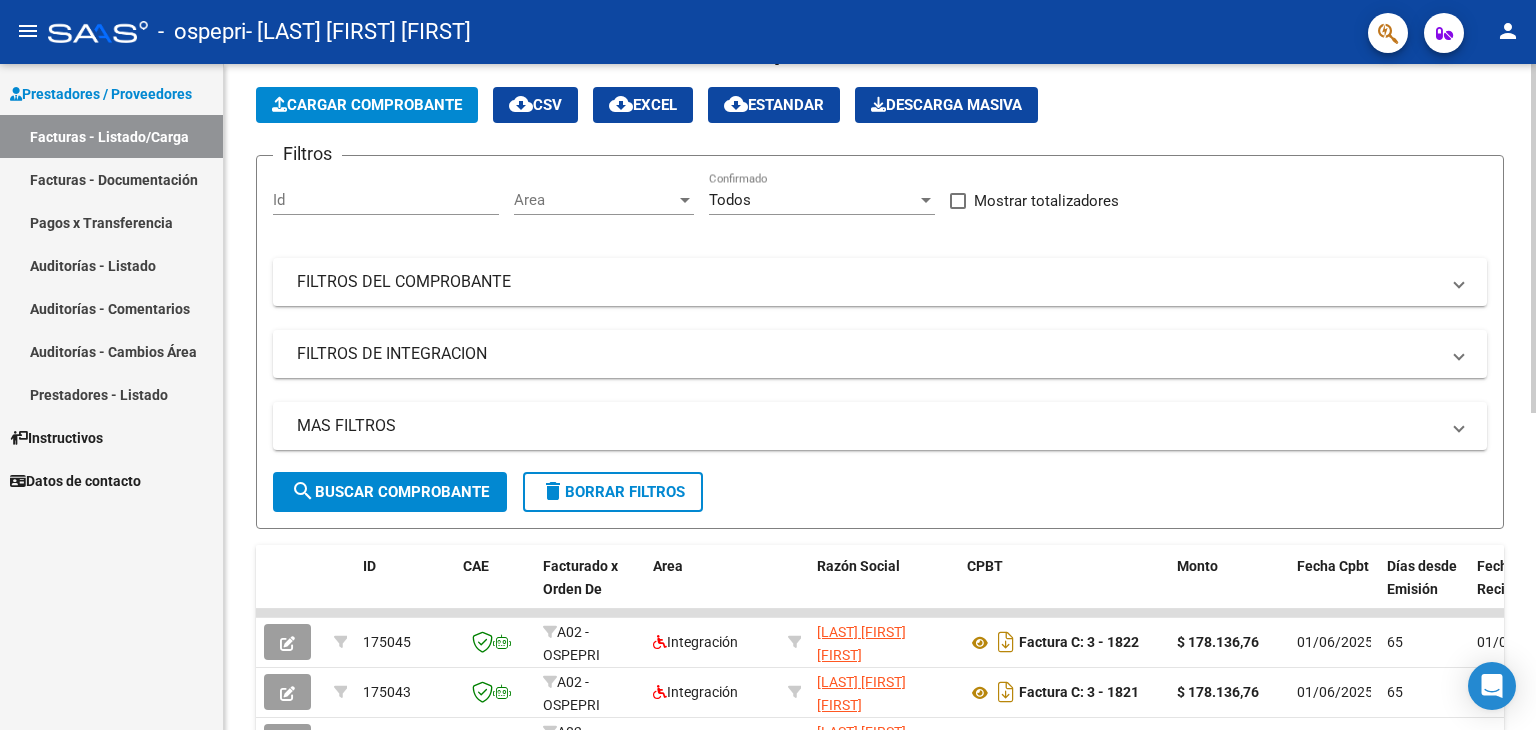 click 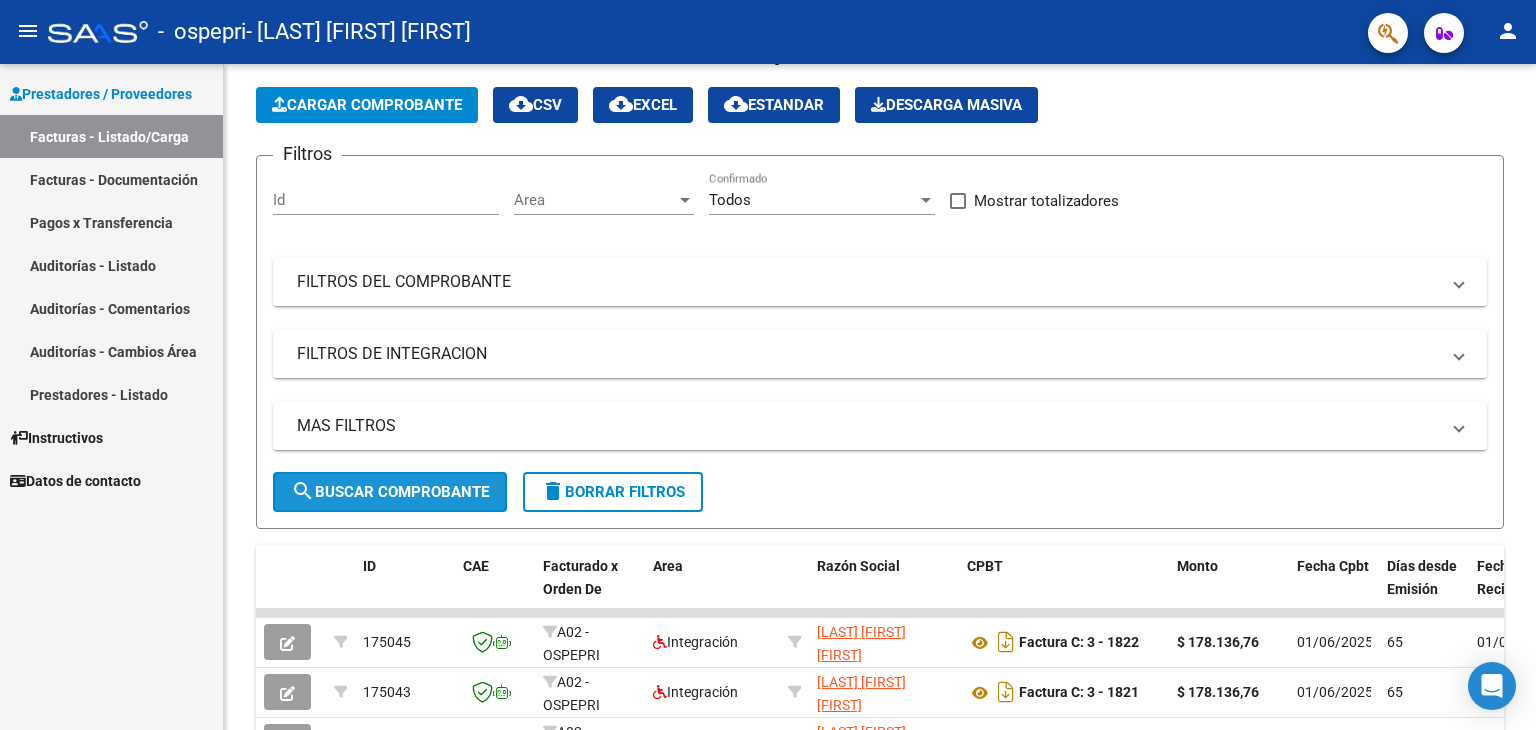 click on "search  Buscar Comprobante" 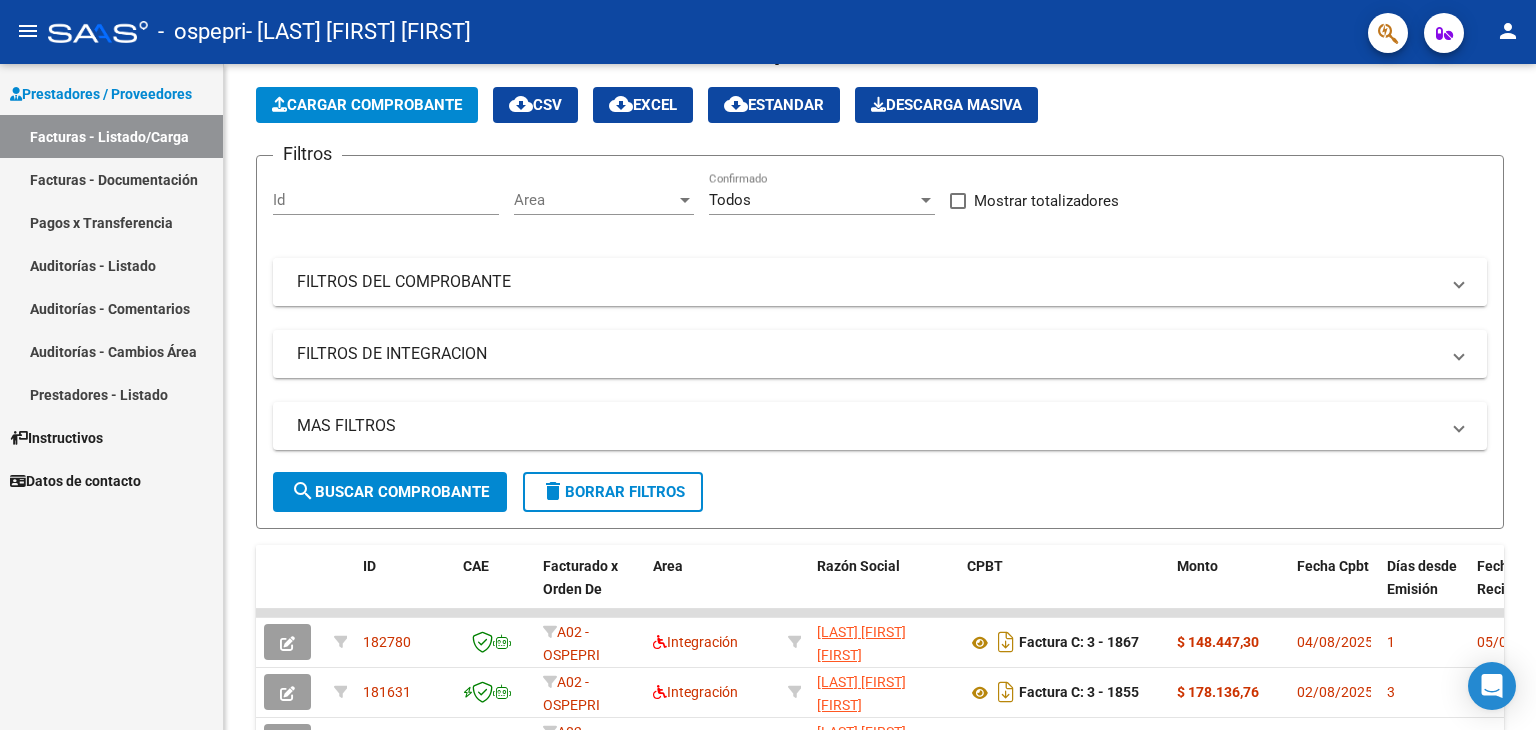 click on "FILTROS DEL COMPROBANTE" at bounding box center [868, 282] 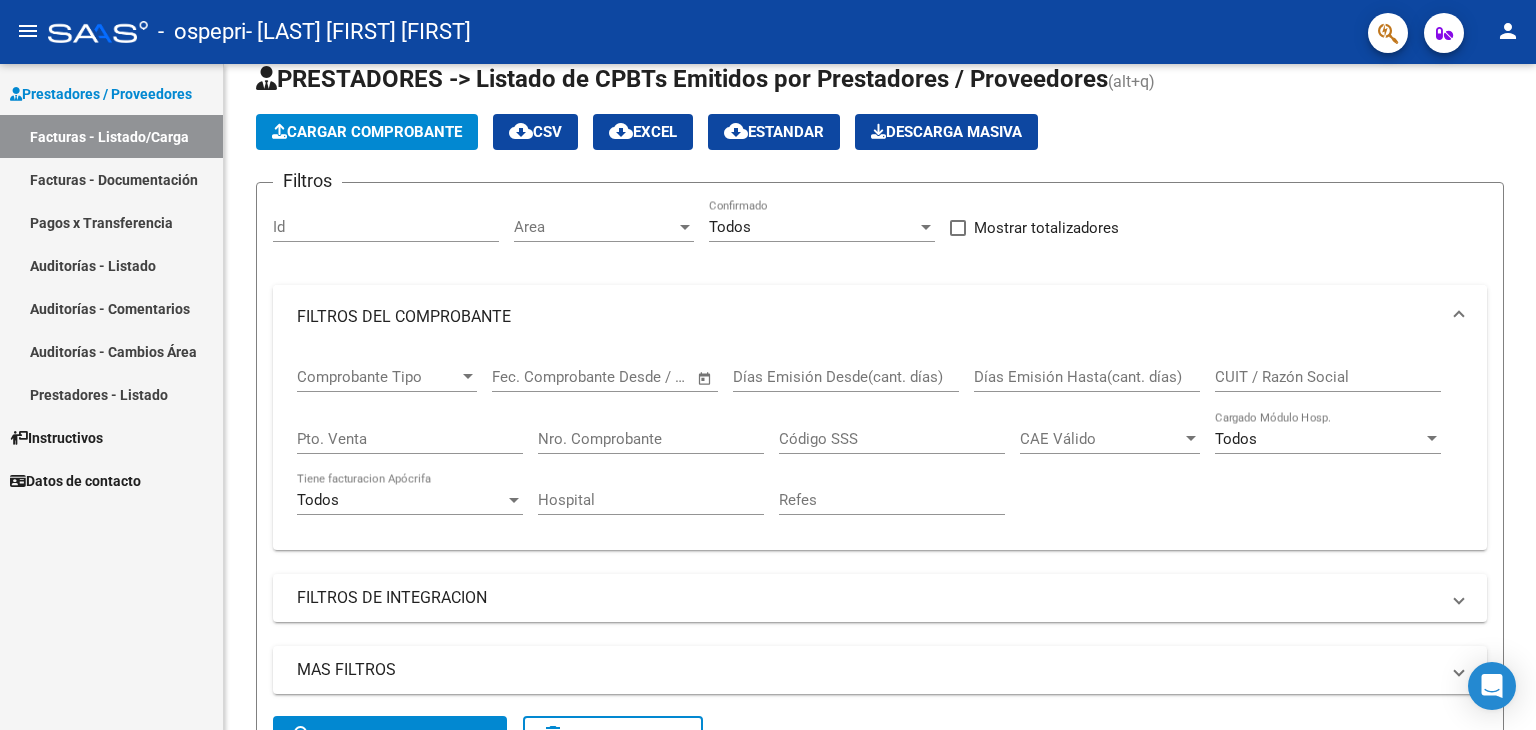 scroll, scrollTop: 50, scrollLeft: 0, axis: vertical 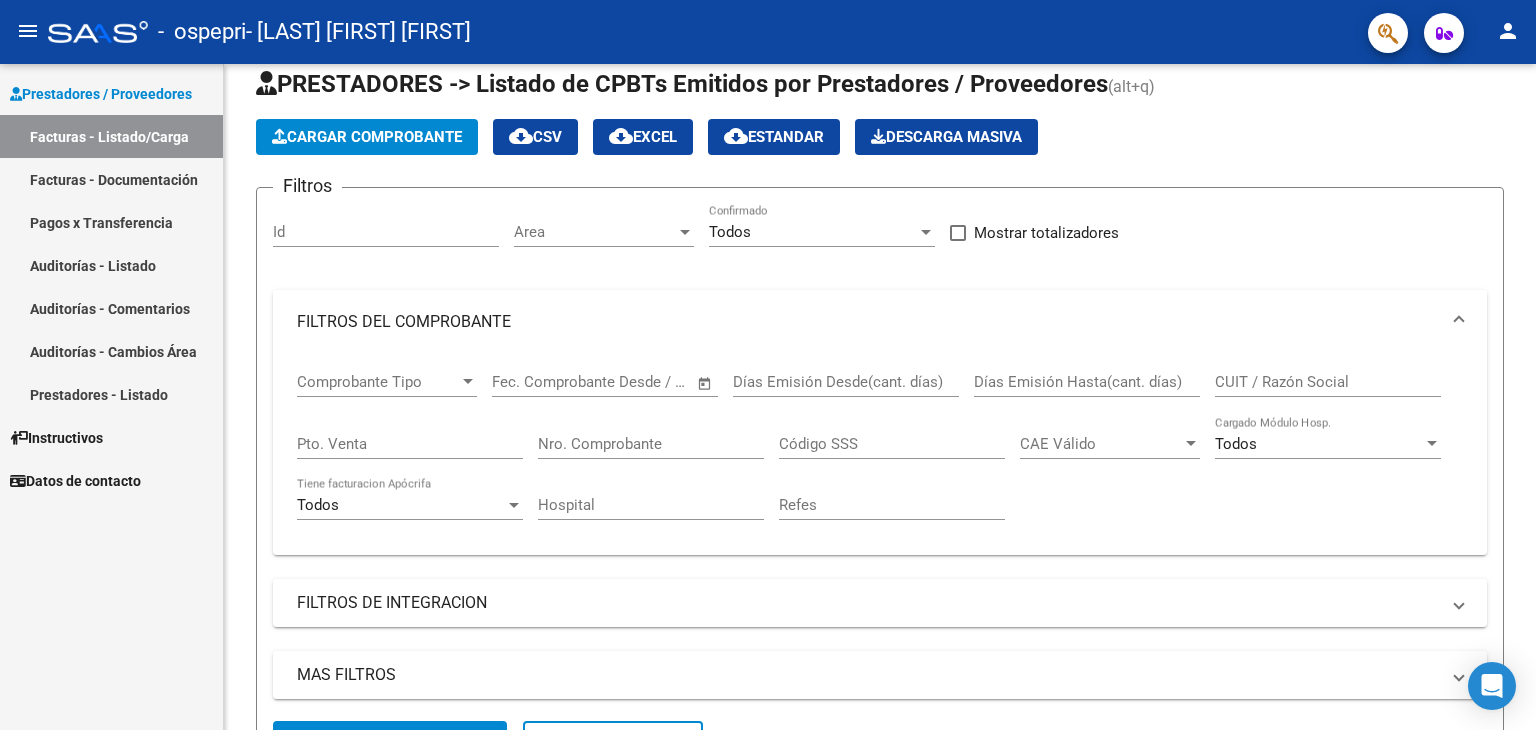 click on "Video tutorial   PRESTADORES -> Listado de CPBTs Emitidos por Prestadores / Proveedores (alt+q)   Cargar Comprobante
cloud_download  CSV  cloud_download  EXCEL  cloud_download  Estandar   Descarga Masiva
Filtros Id Area Area Todos Confirmado   Mostrar totalizadores   FILTROS DEL COMPROBANTE  Comprobante Tipo Comprobante Tipo Start date – End date Fec. Comprobante Desde / Hasta Días Emisión Desde(cant. días) Días Emisión Hasta(cant. días) CUIT / Razón Social Pto. Venta Nro. Comprobante Código SSS CAE Válido CAE Válido Todos Cargado Módulo Hosp. Todos Tiene facturacion Apócrifa Hospital Refes  FILTROS DE INTEGRACION  Período De Prestación Campos del Archivo de Rendición Devuelto x SSS (dr_envio) Todos Rendido x SSS (dr_envio) Tipo de Registro Tipo de Registro Período Presentación Período Presentación Campos del Legajo Asociado (preaprobación) Afiliado Legajo (cuil/nombre) Todos Solo facturas preaprobadas  MAS FILTROS  Todos Con Doc. Respaldatoria Todos Con Trazabilidad Todos – – 1" 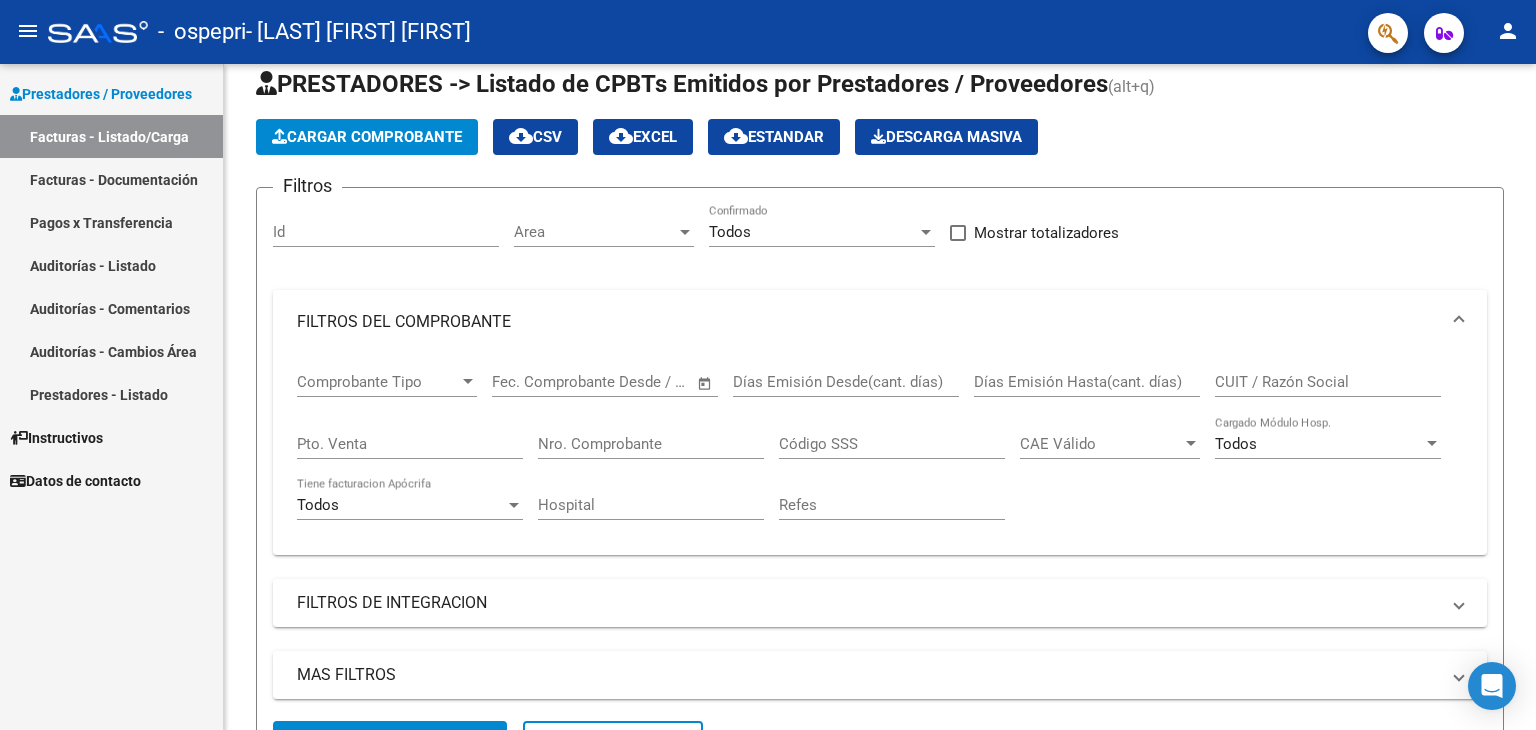 click on "Nro. Comprobante" at bounding box center [651, 444] 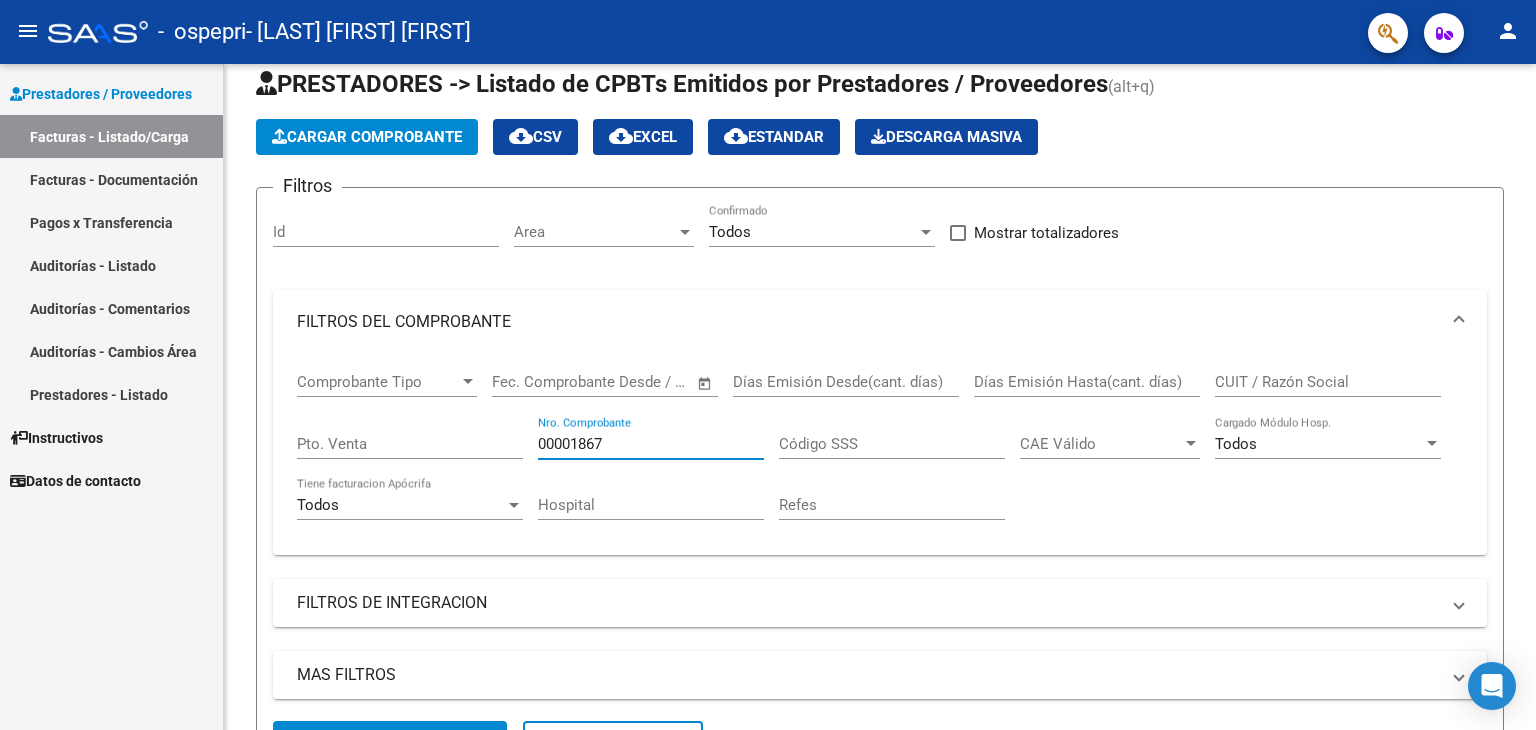 click on "00001867" at bounding box center (651, 444) 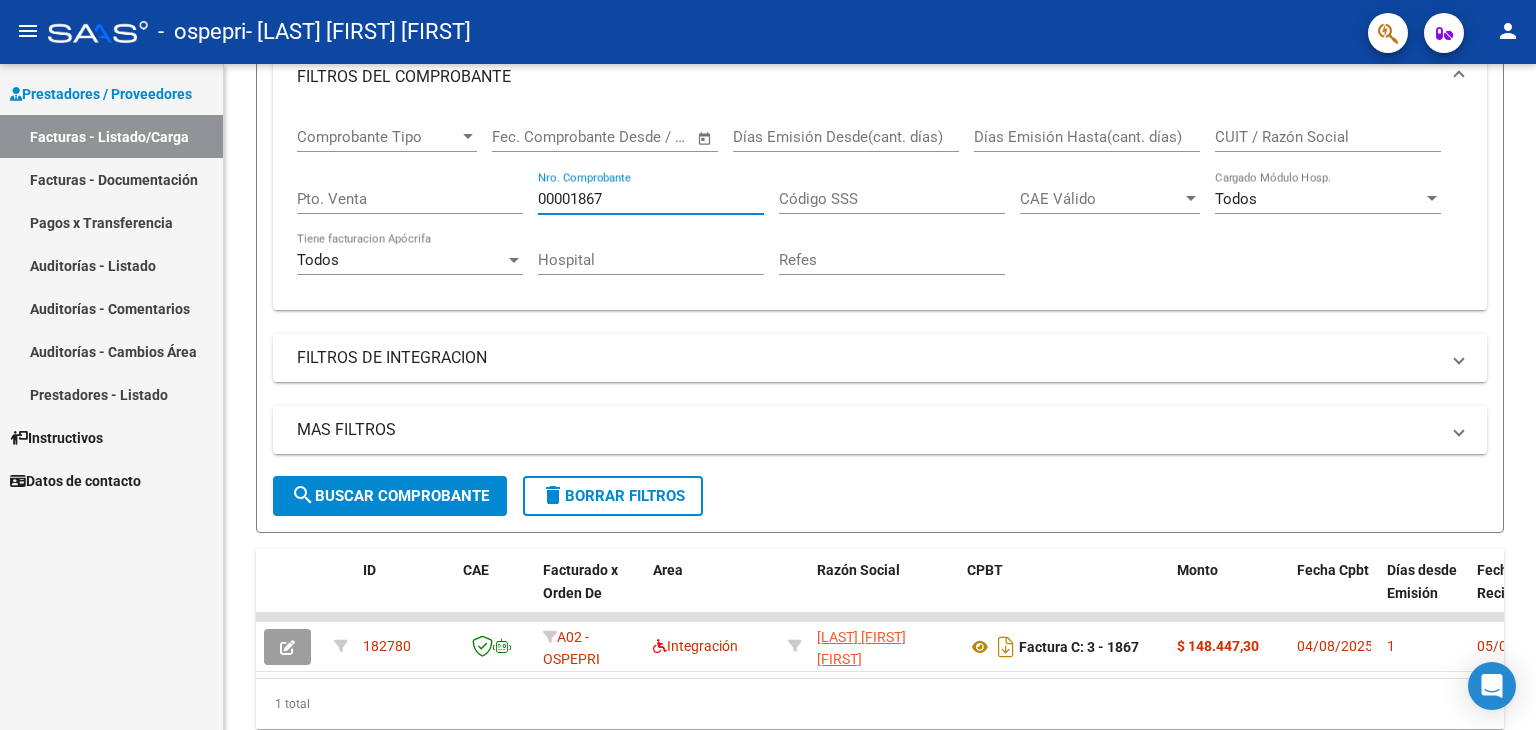 scroll, scrollTop: 370, scrollLeft: 0, axis: vertical 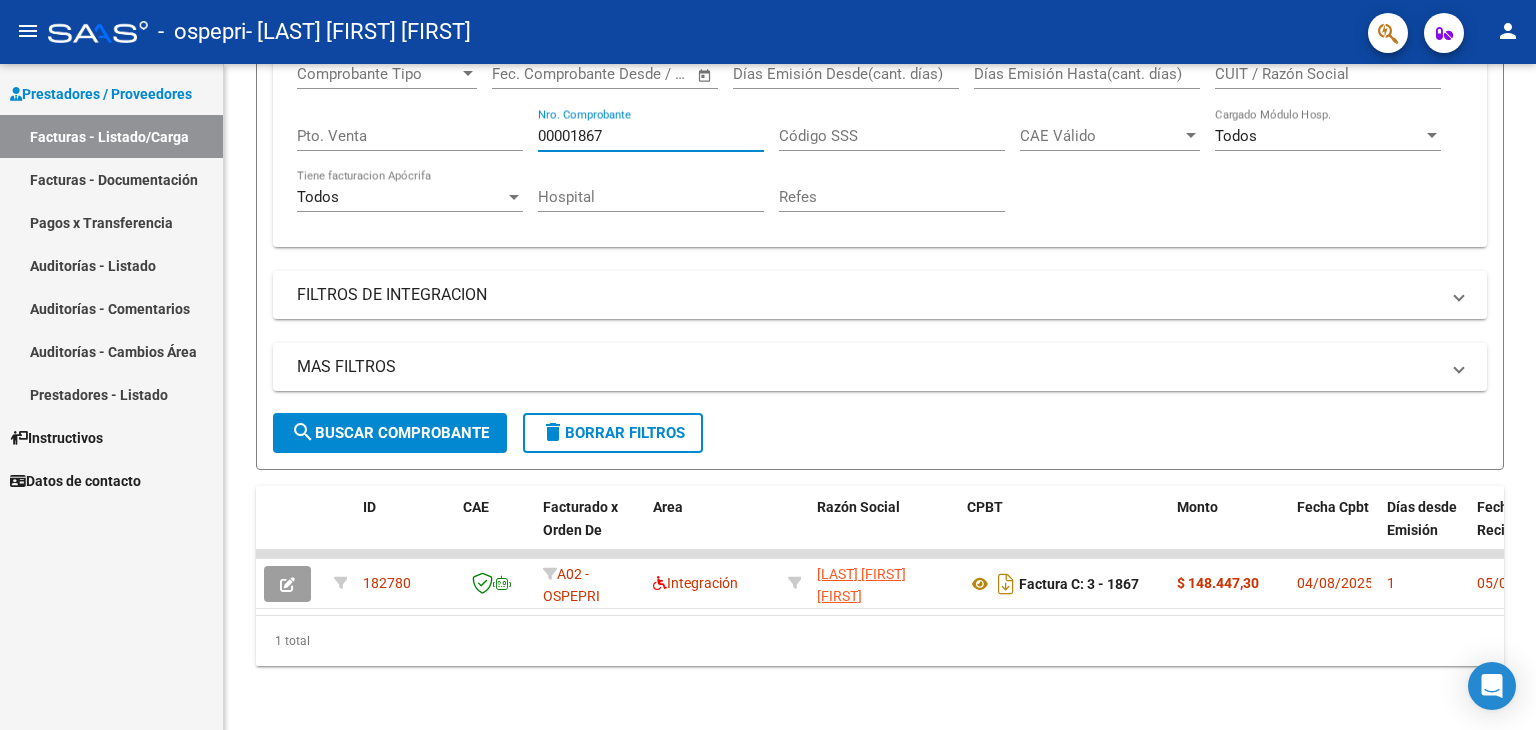 click 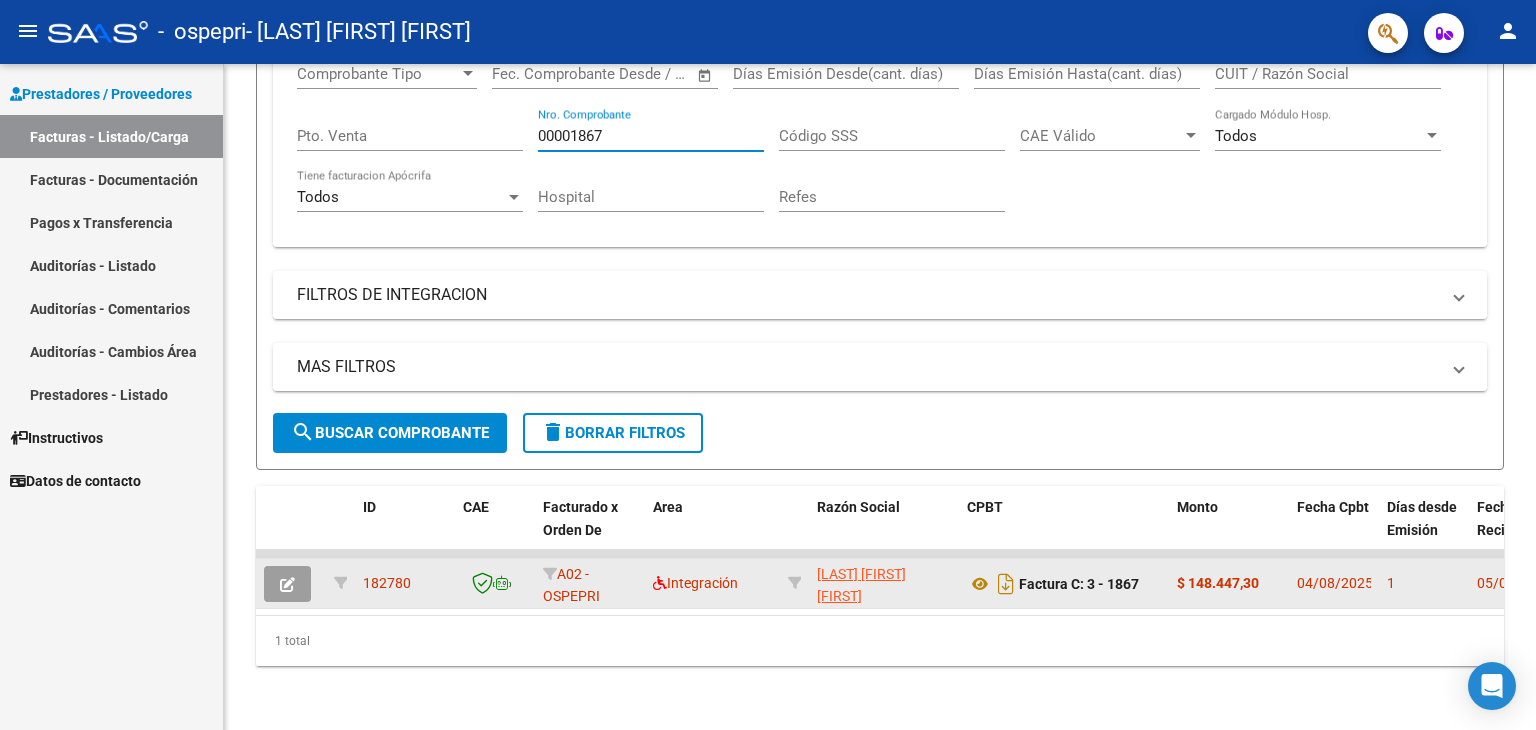 type on "00001867" 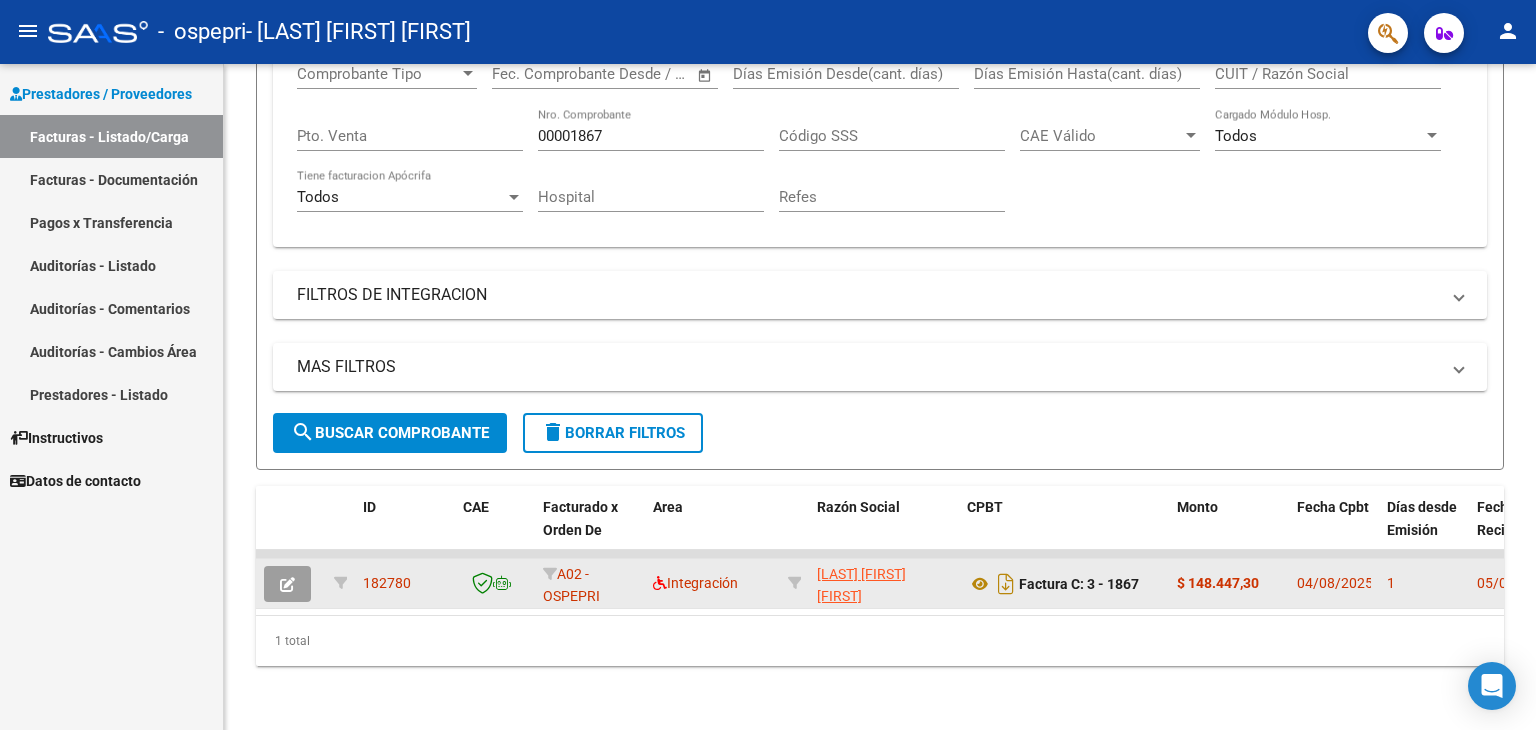 click on "182780" 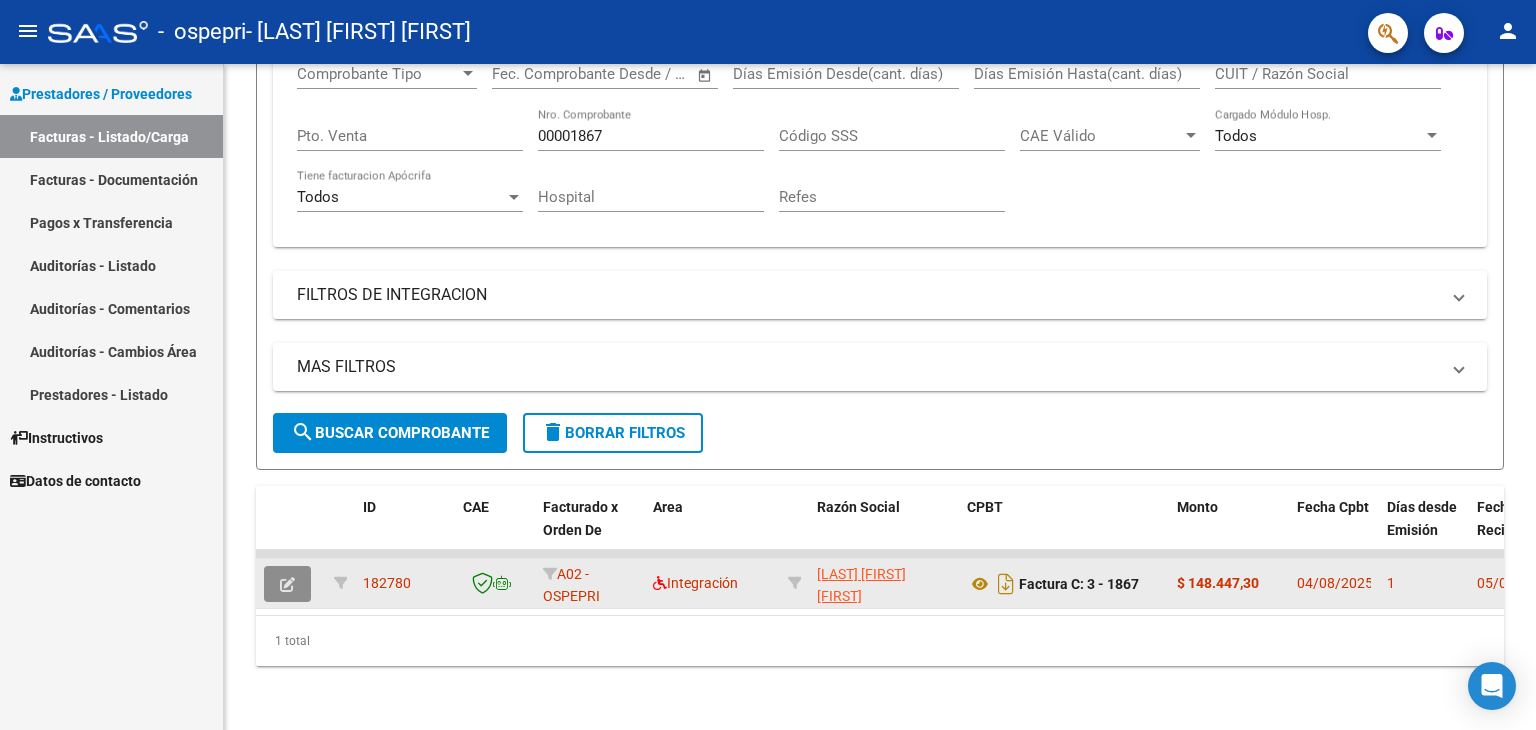click 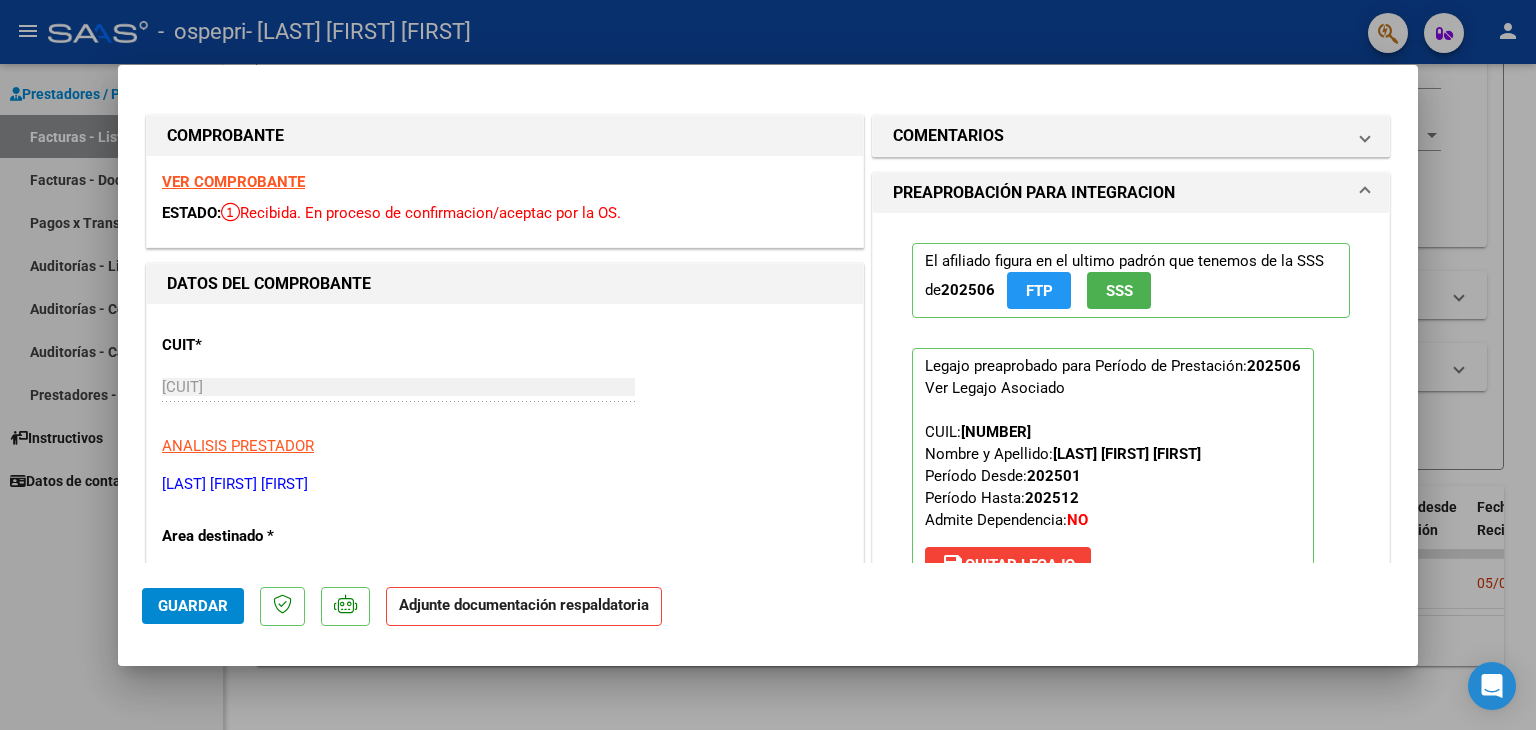 click on "CUIT  *   [CUIT] Ingresar CUIT  ANALISIS PRESTADOR  [LAST] [FIRST] [FIRST]  ARCA Padrón" at bounding box center [505, 407] 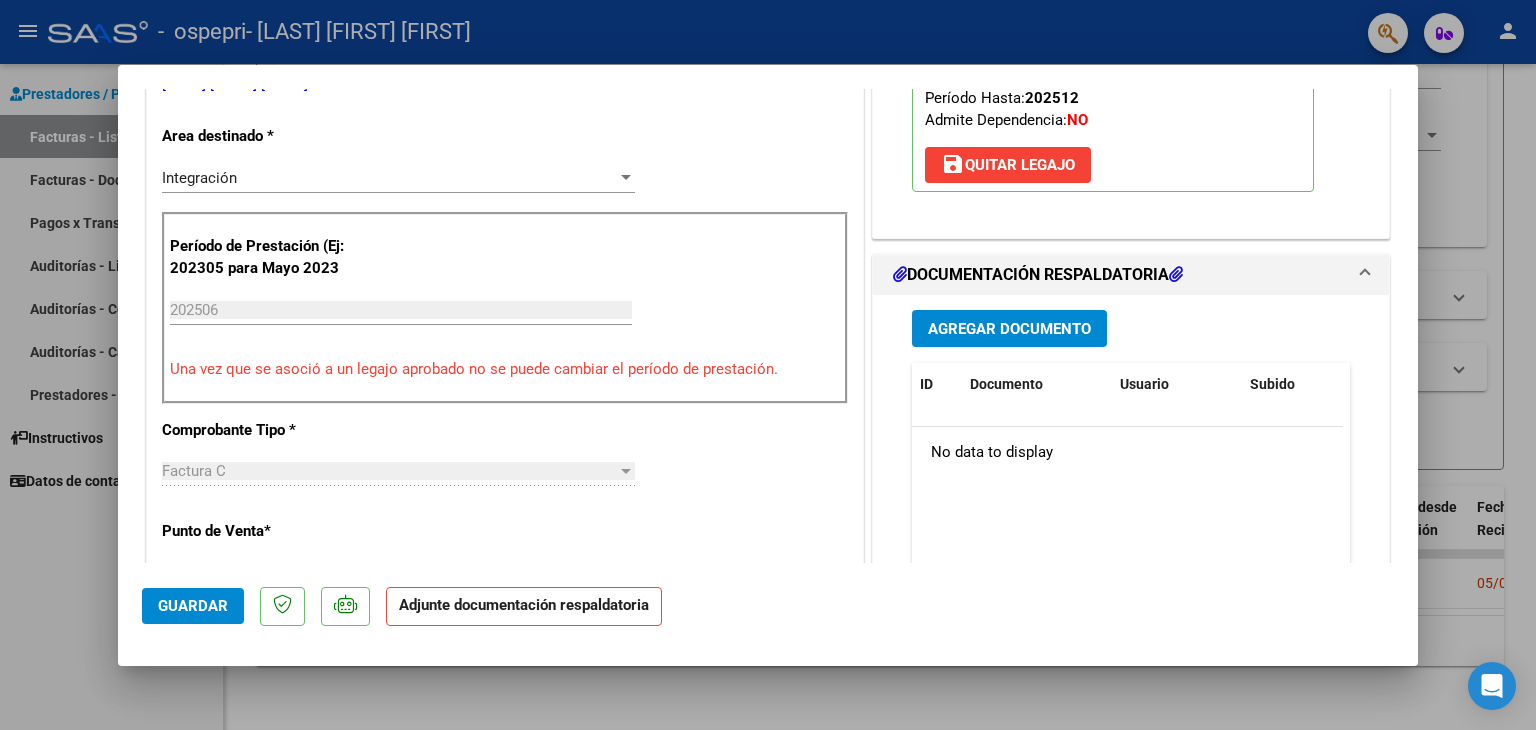 scroll, scrollTop: 403, scrollLeft: 0, axis: vertical 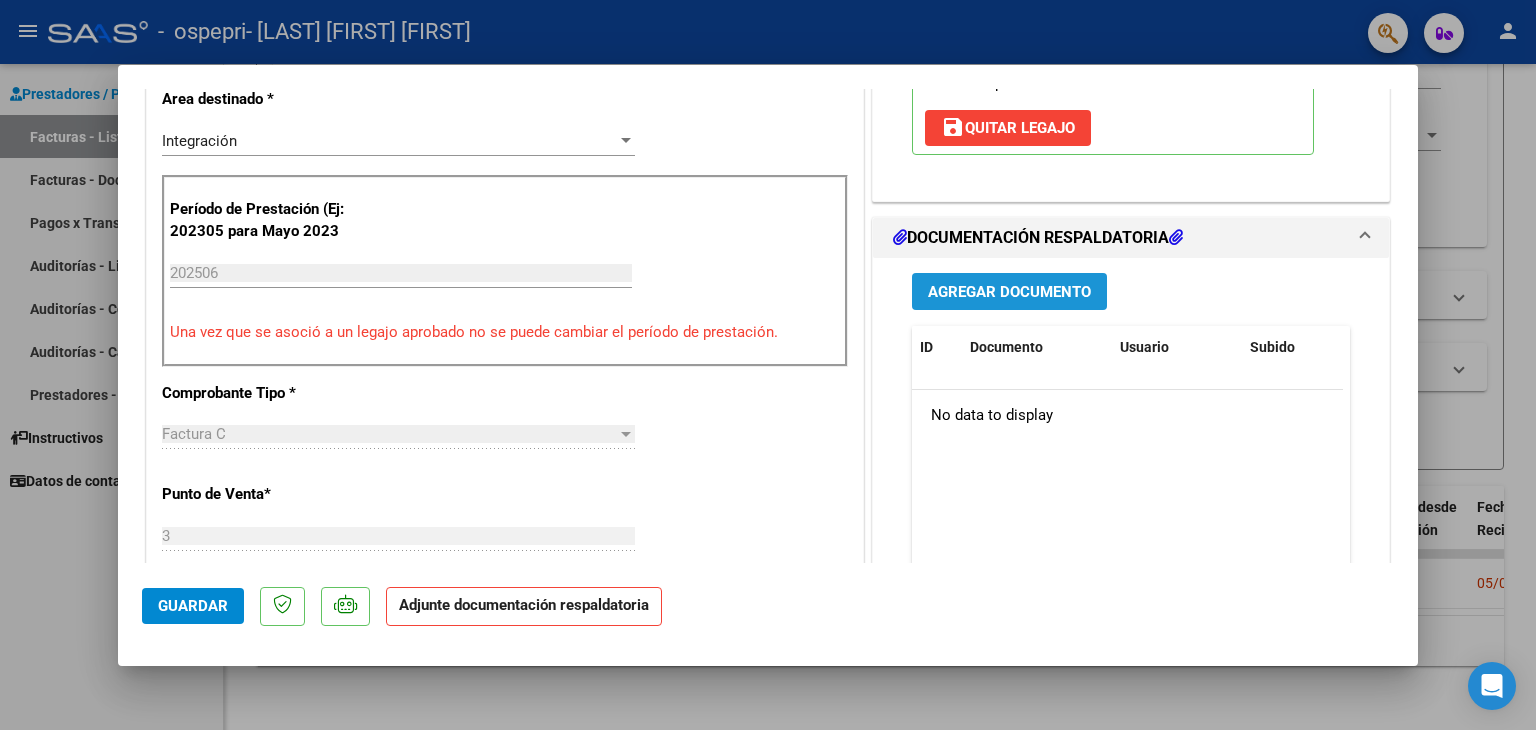 click on "Agregar Documento" at bounding box center (1009, 291) 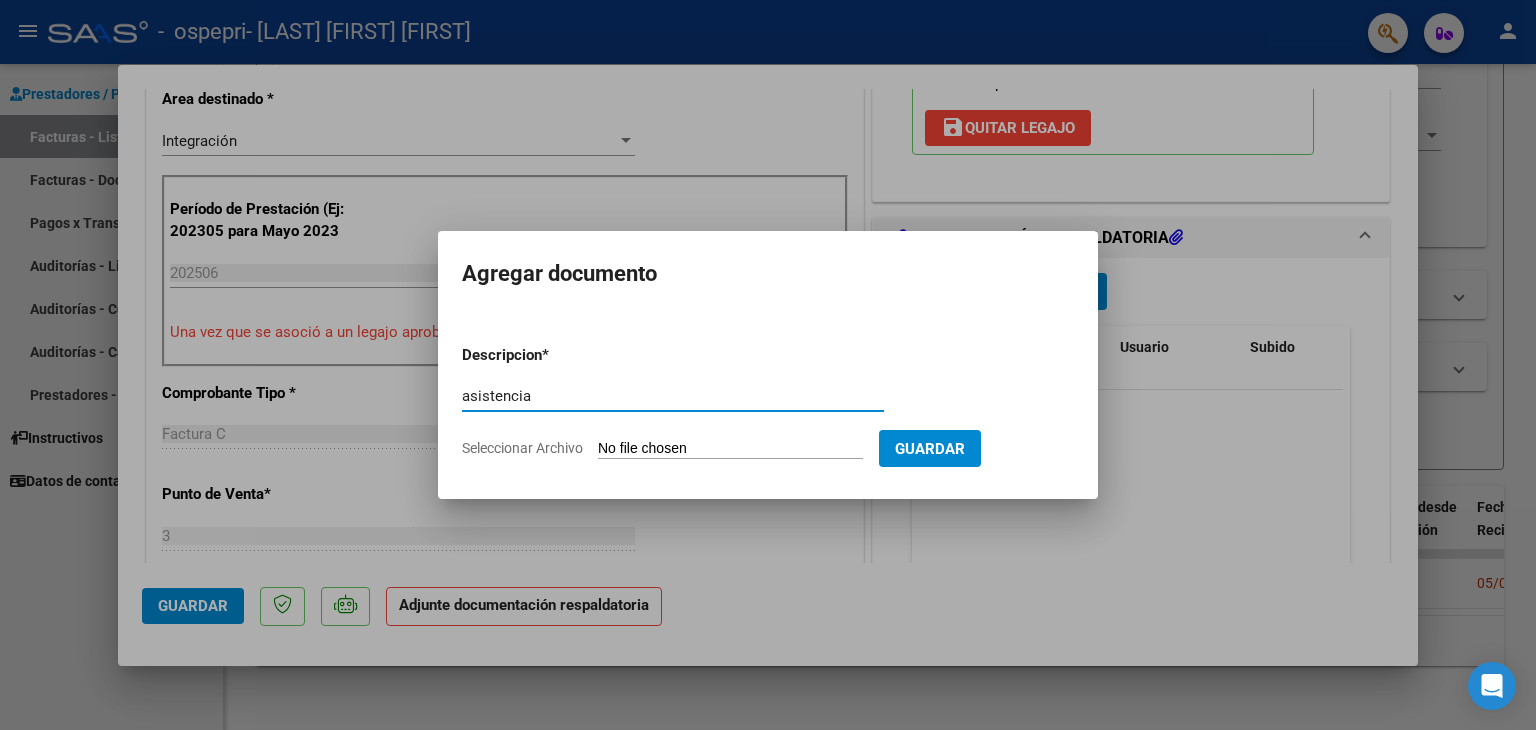 type on "asistencia" 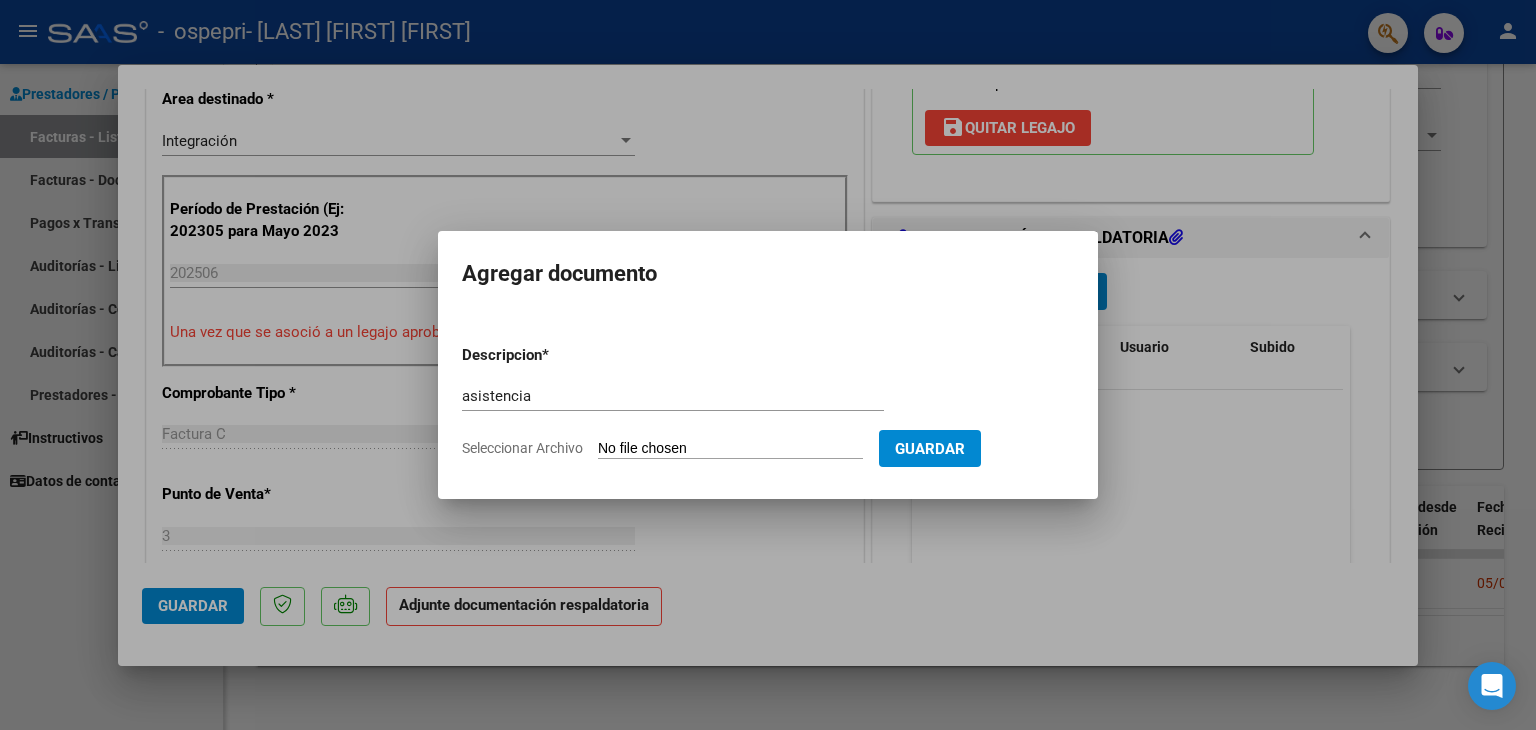 click on "Seleccionar Archivo" at bounding box center (730, 449) 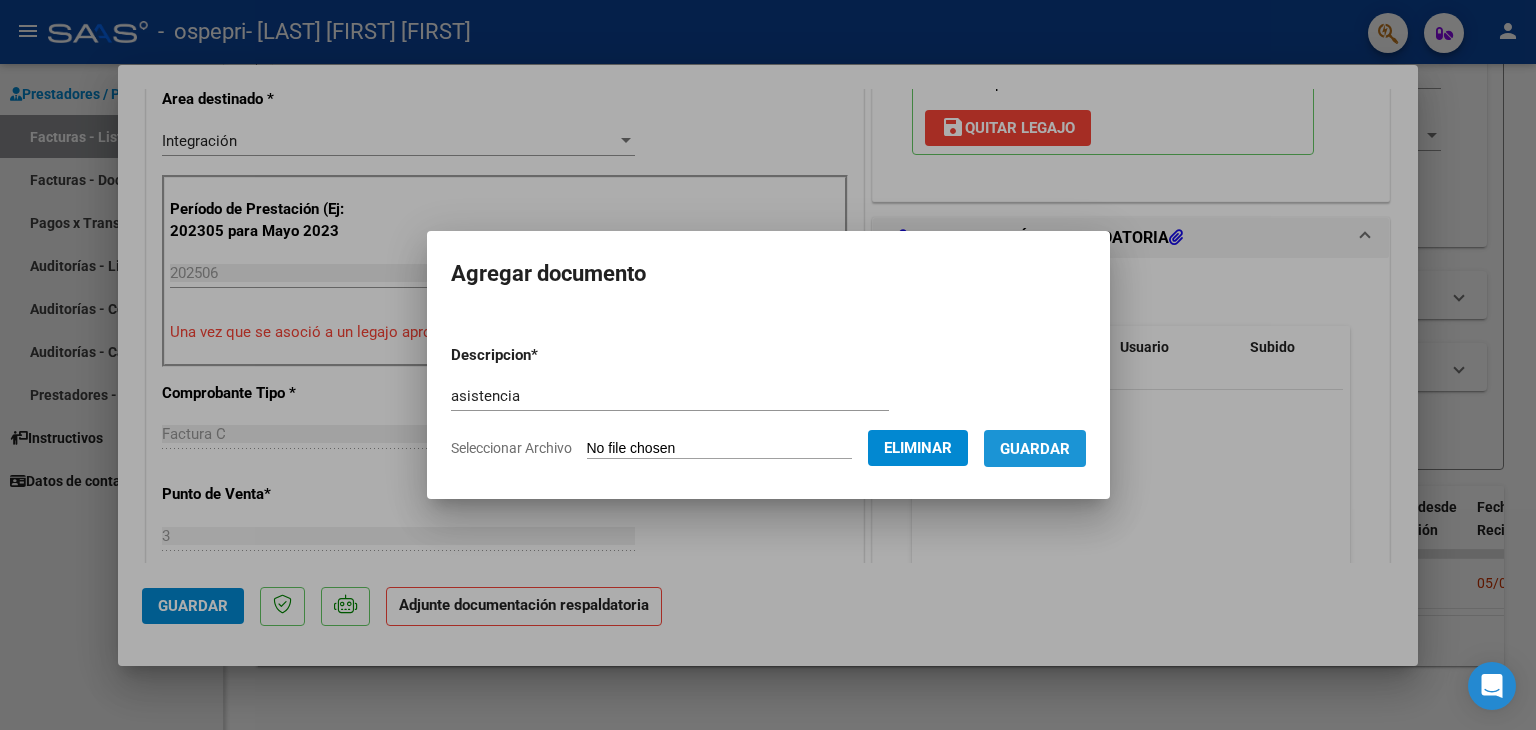 click on "Guardar" at bounding box center (1035, 448) 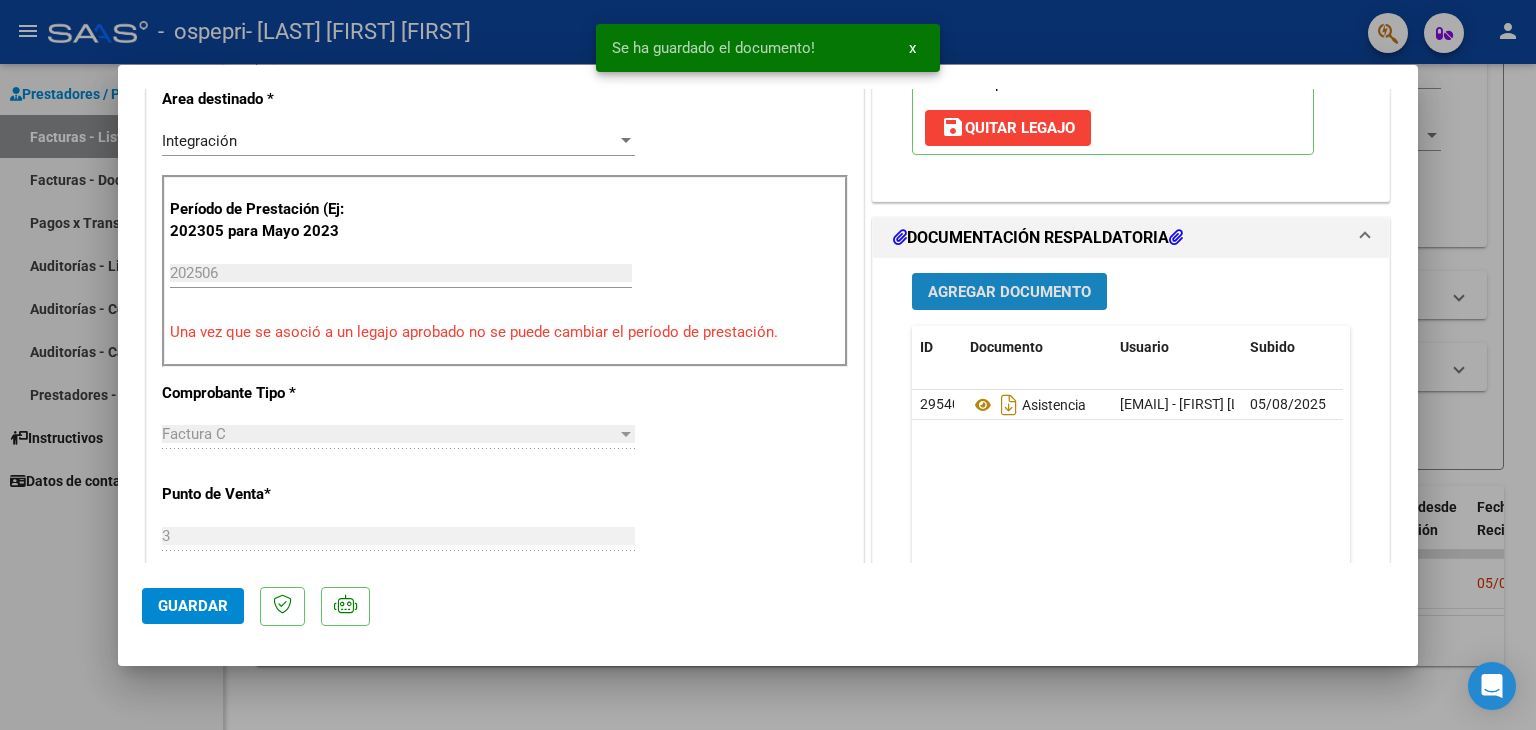 click on "Agregar Documento" at bounding box center (1009, 292) 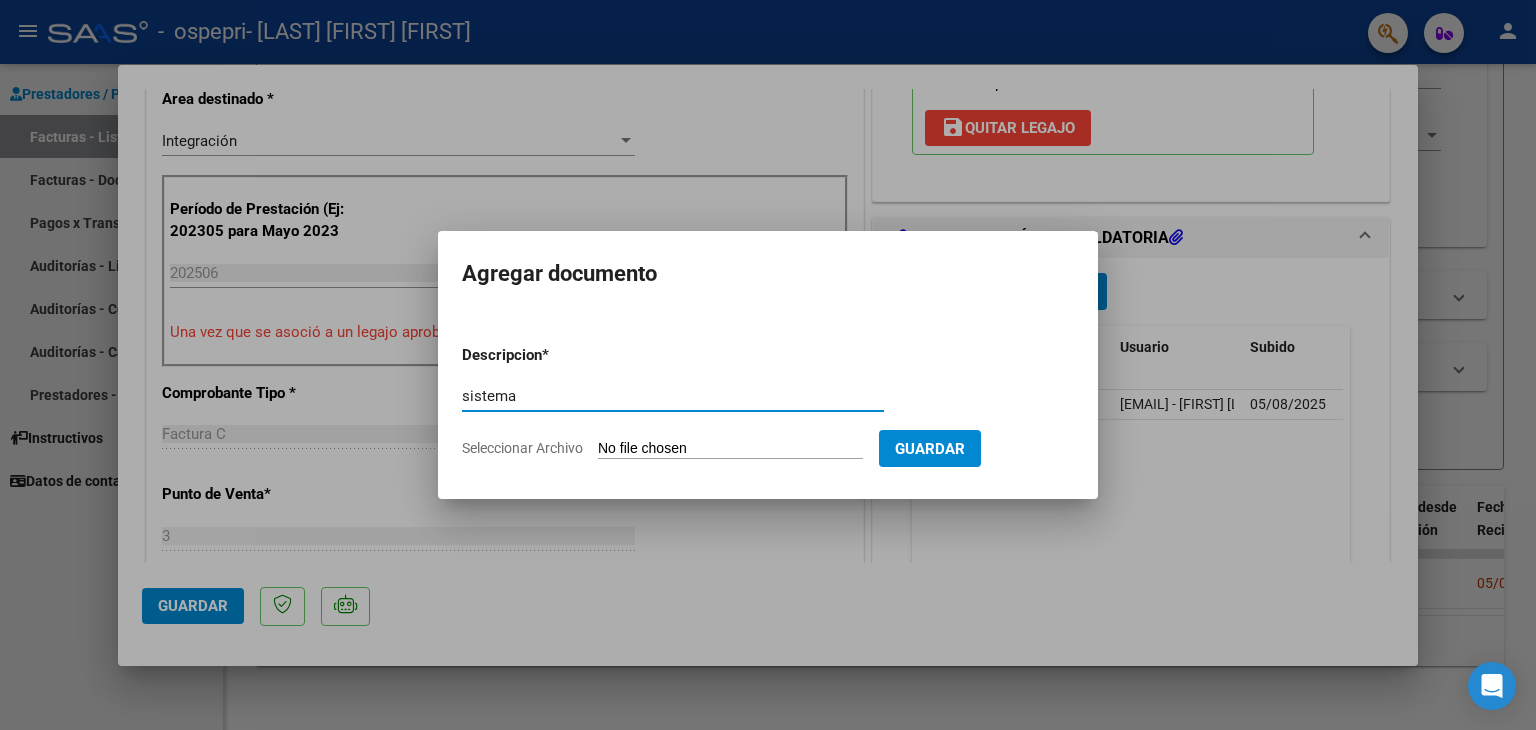 type on "sistema" 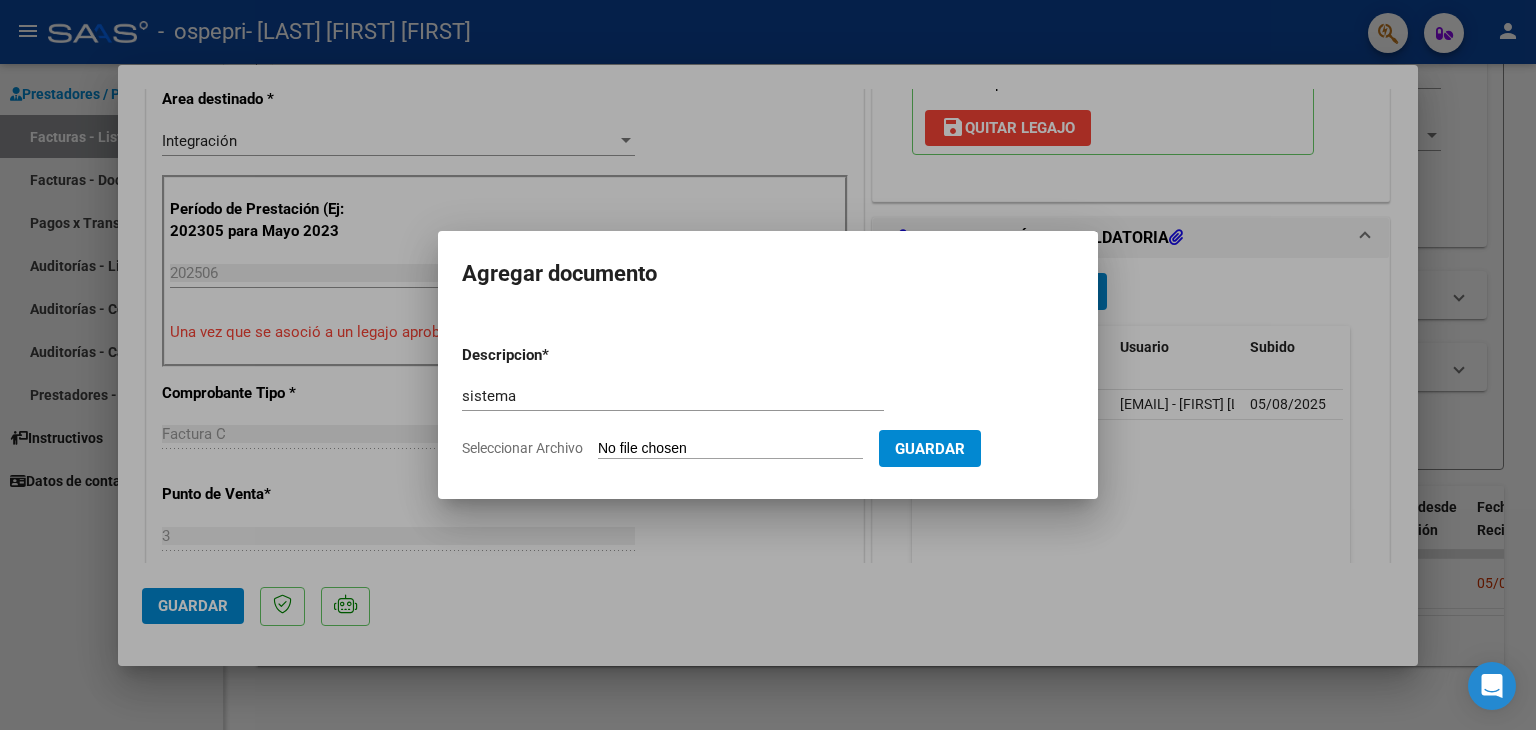 click on "Seleccionar Archivo" at bounding box center (730, 449) 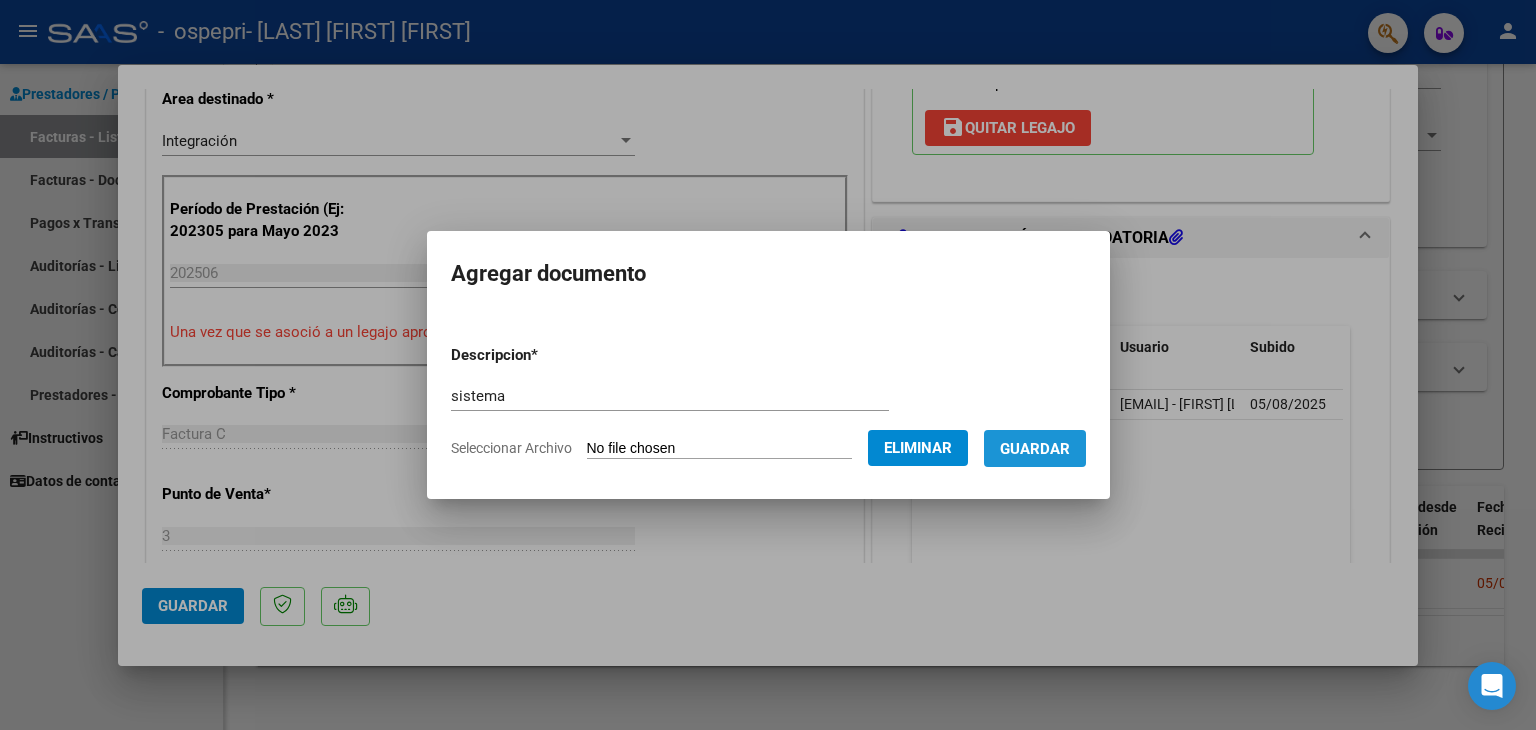 click on "Guardar" at bounding box center (1035, 448) 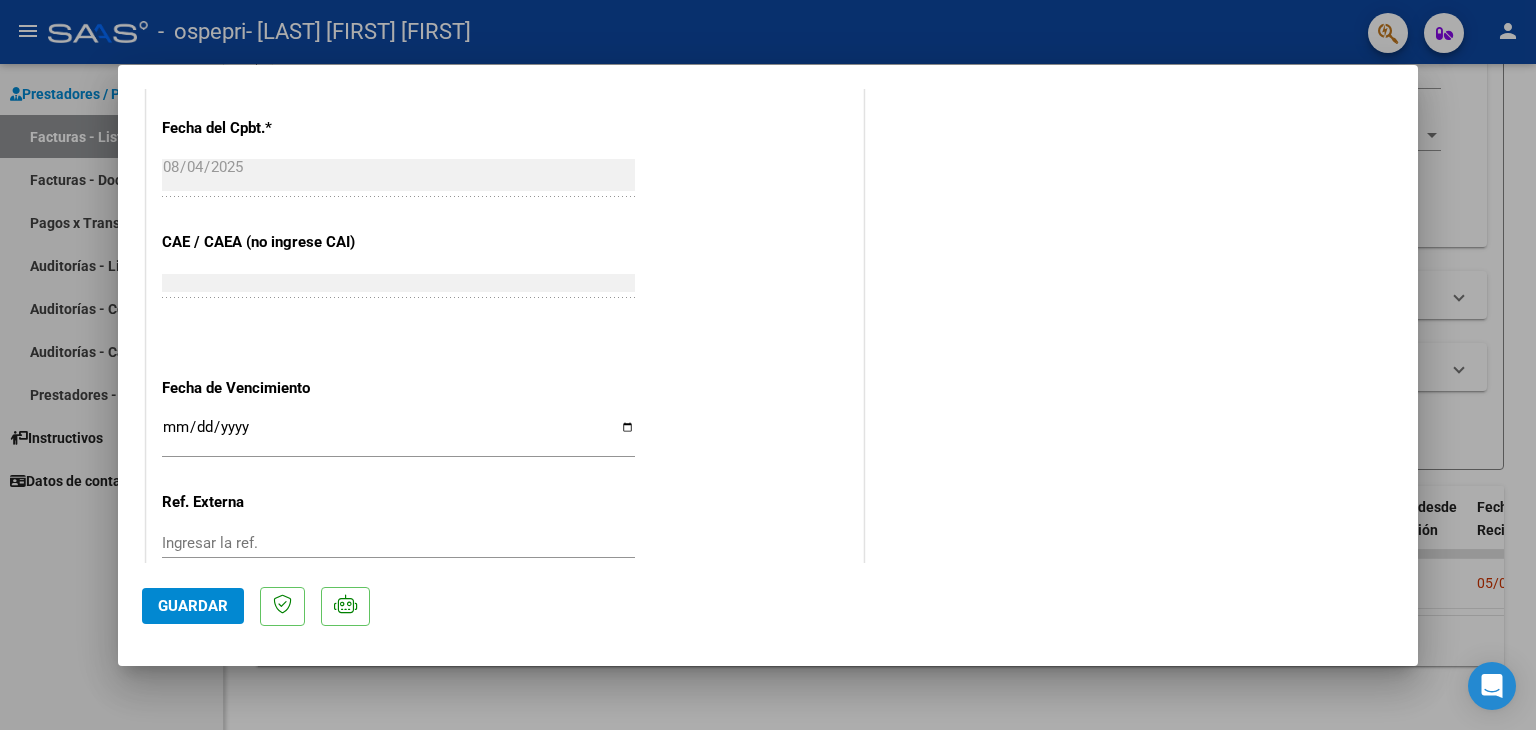 scroll, scrollTop: 1240, scrollLeft: 0, axis: vertical 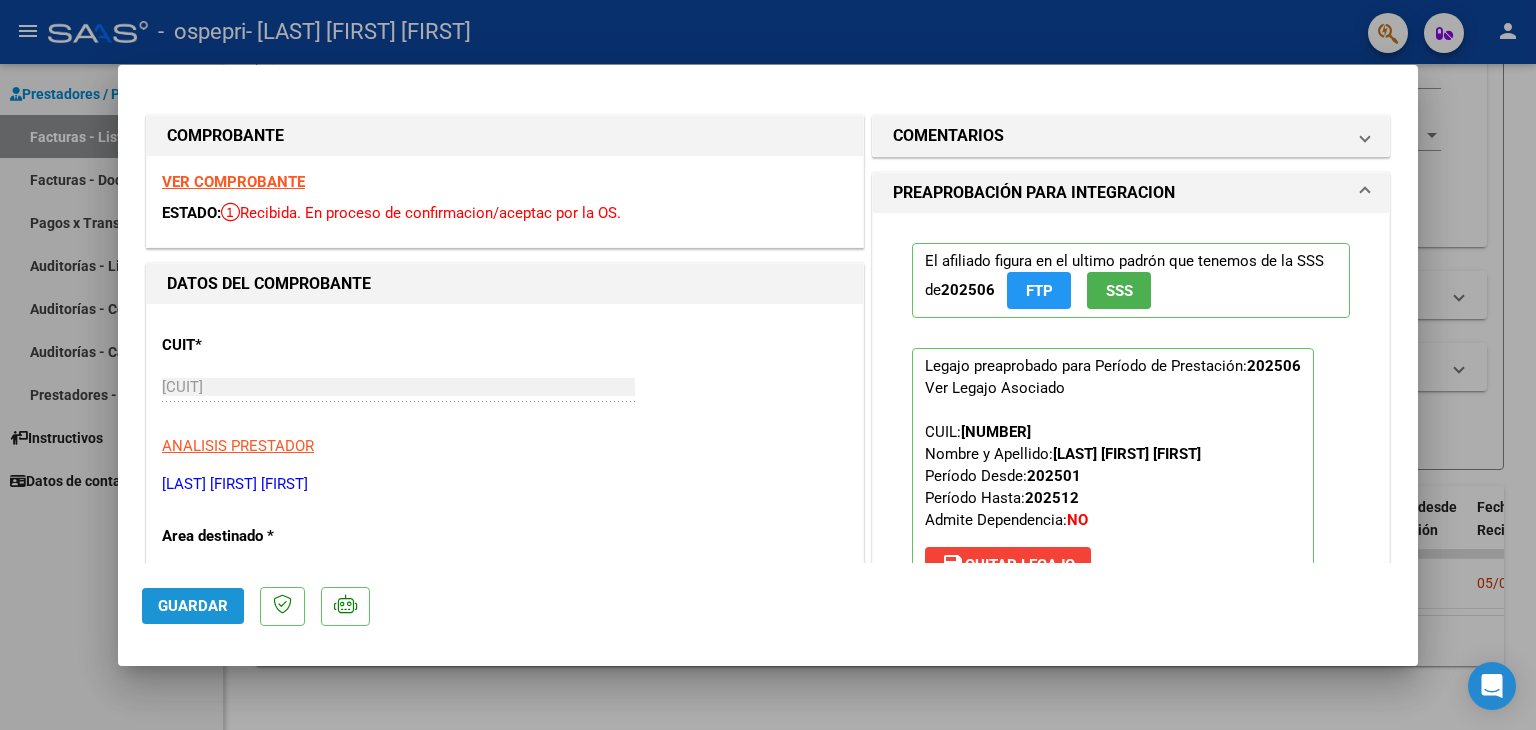 click on "Guardar" 